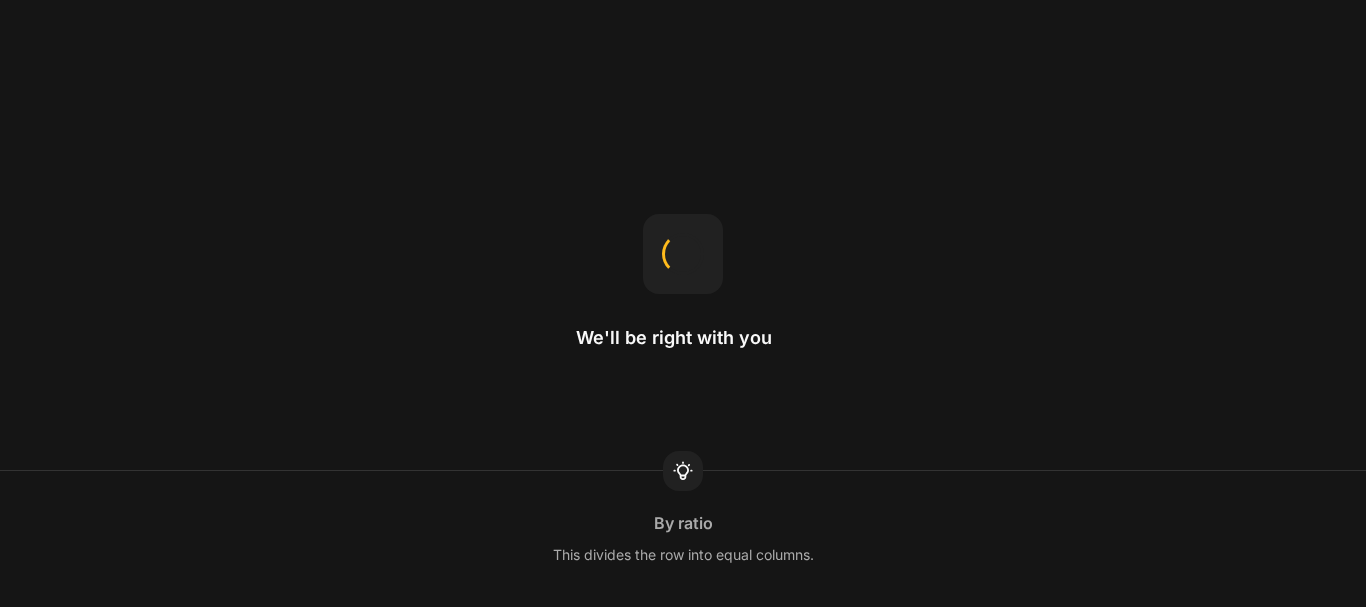 scroll, scrollTop: 0, scrollLeft: 0, axis: both 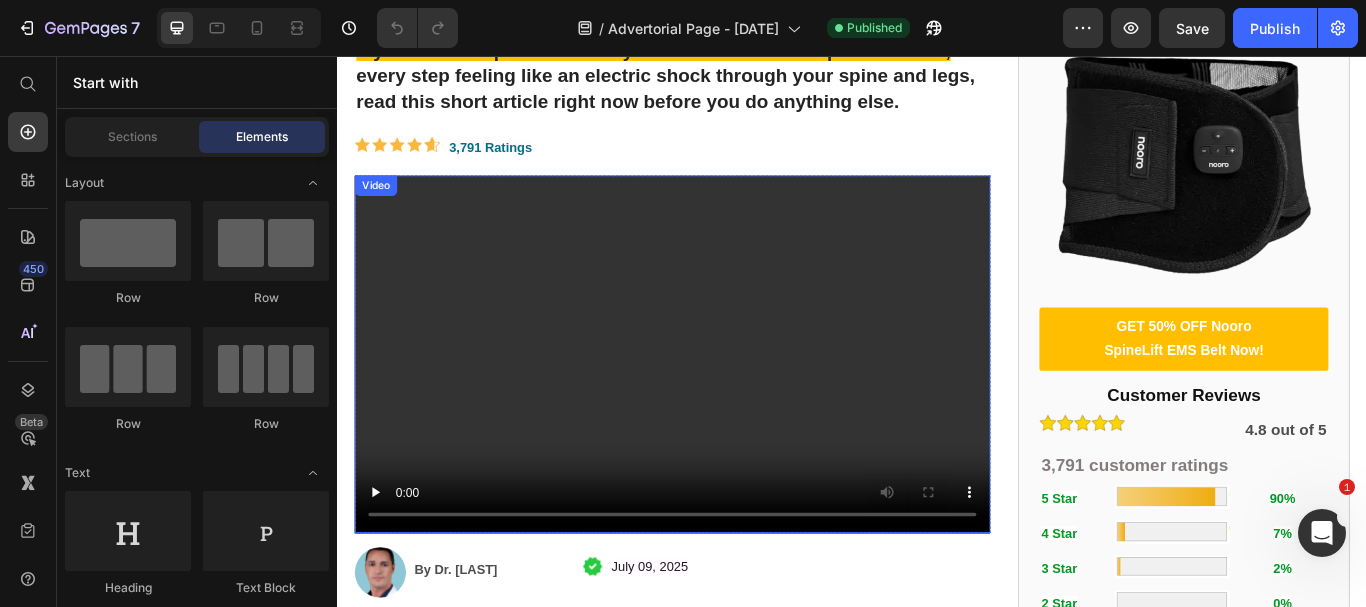 click at bounding box center [727, 404] 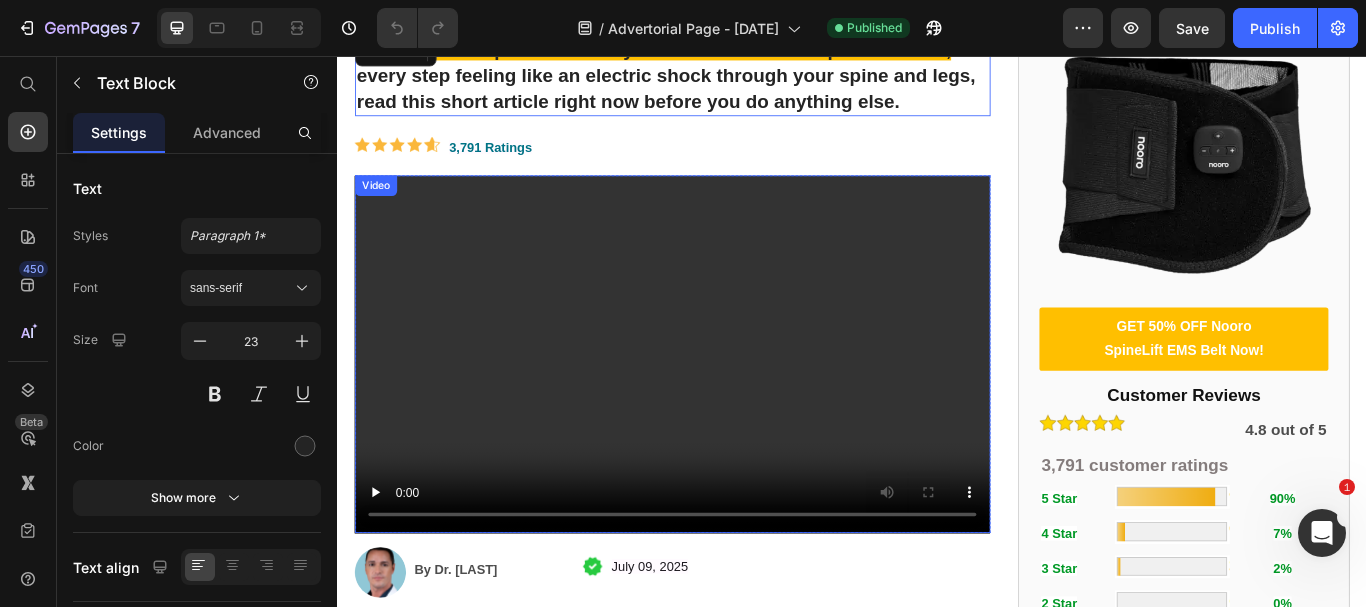 click at bounding box center [727, 404] 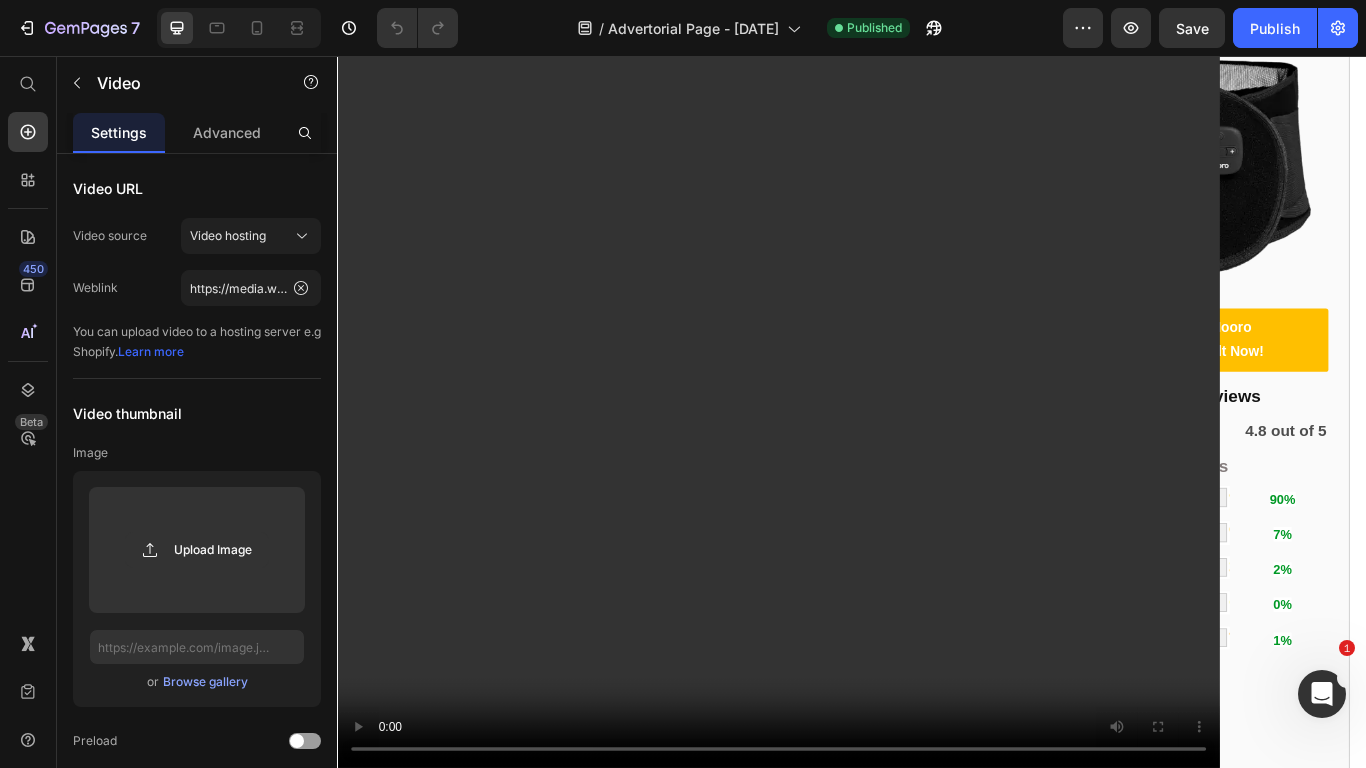 click at bounding box center (937, 471) 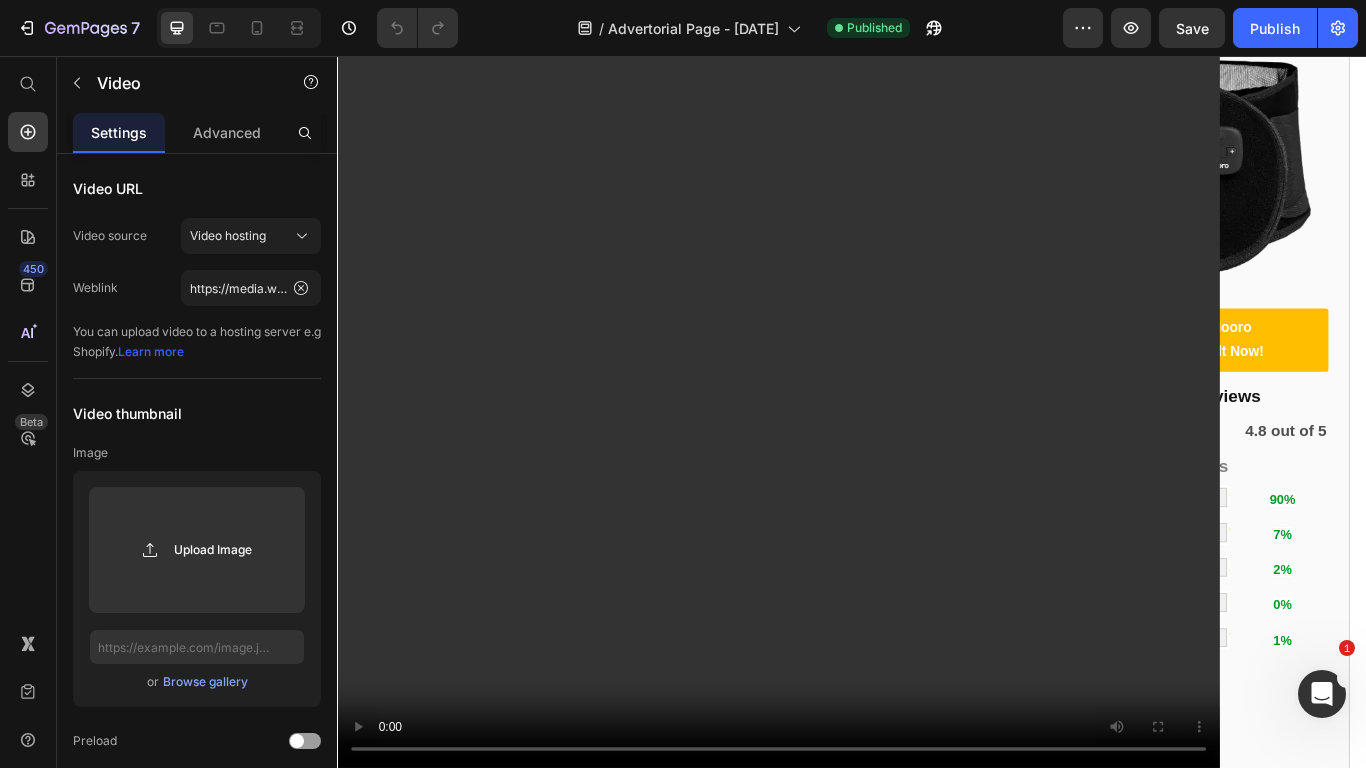 click 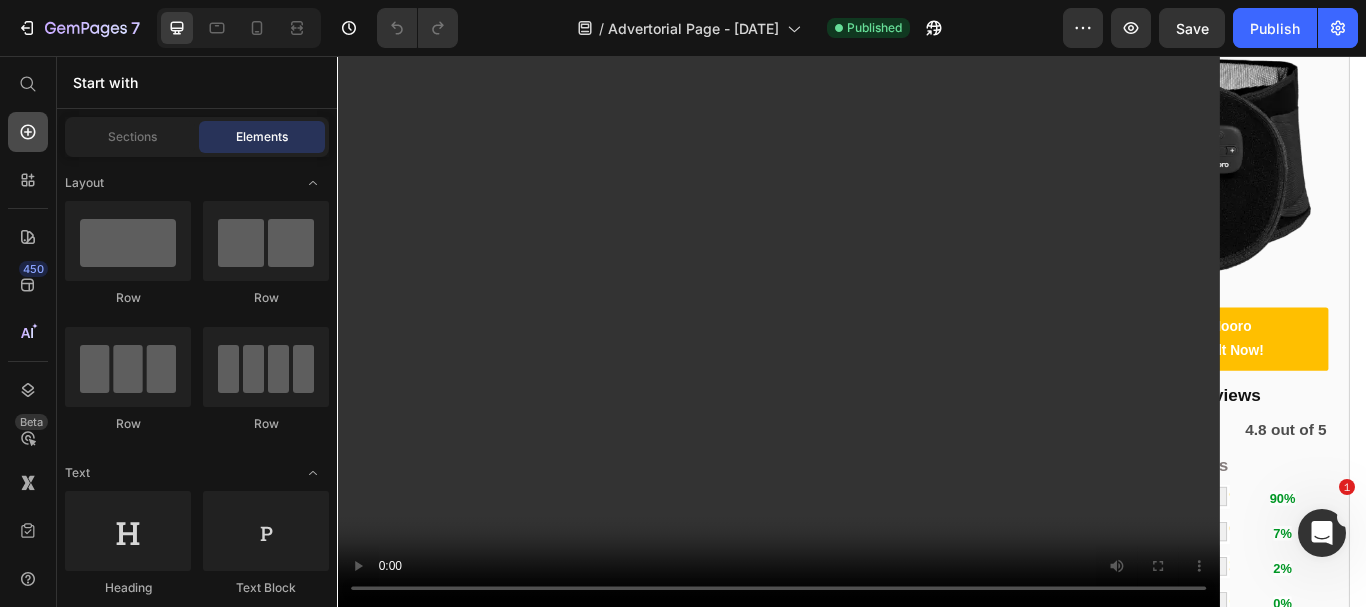 click 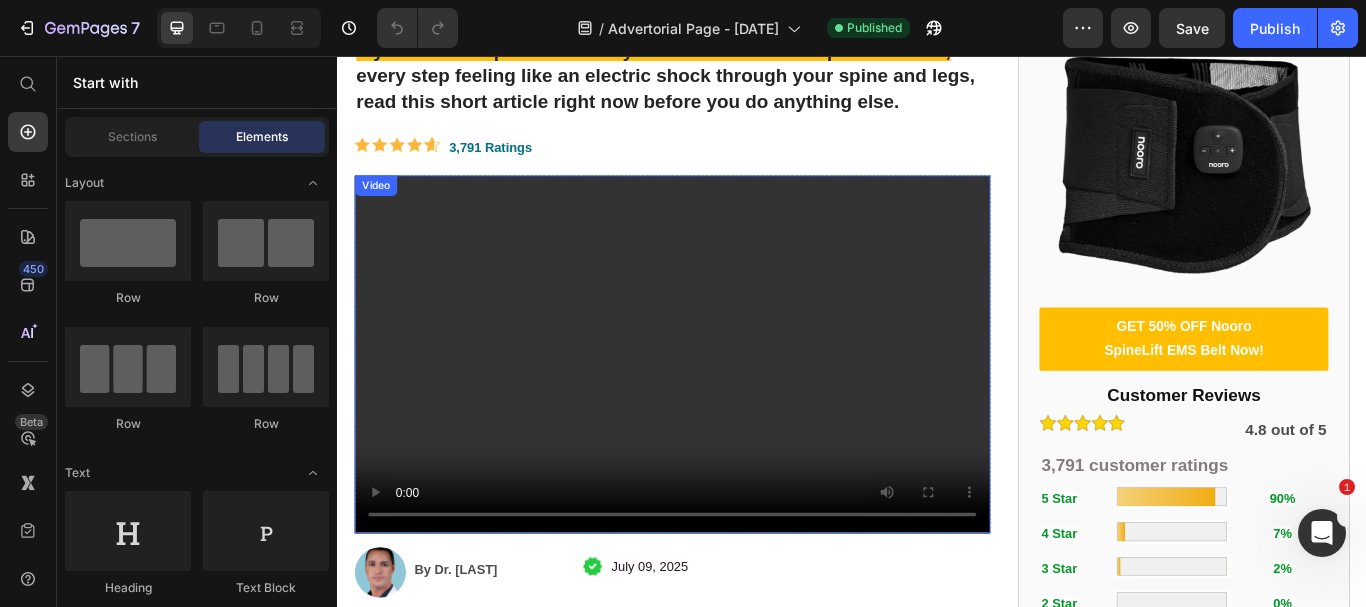 click at bounding box center (727, 404) 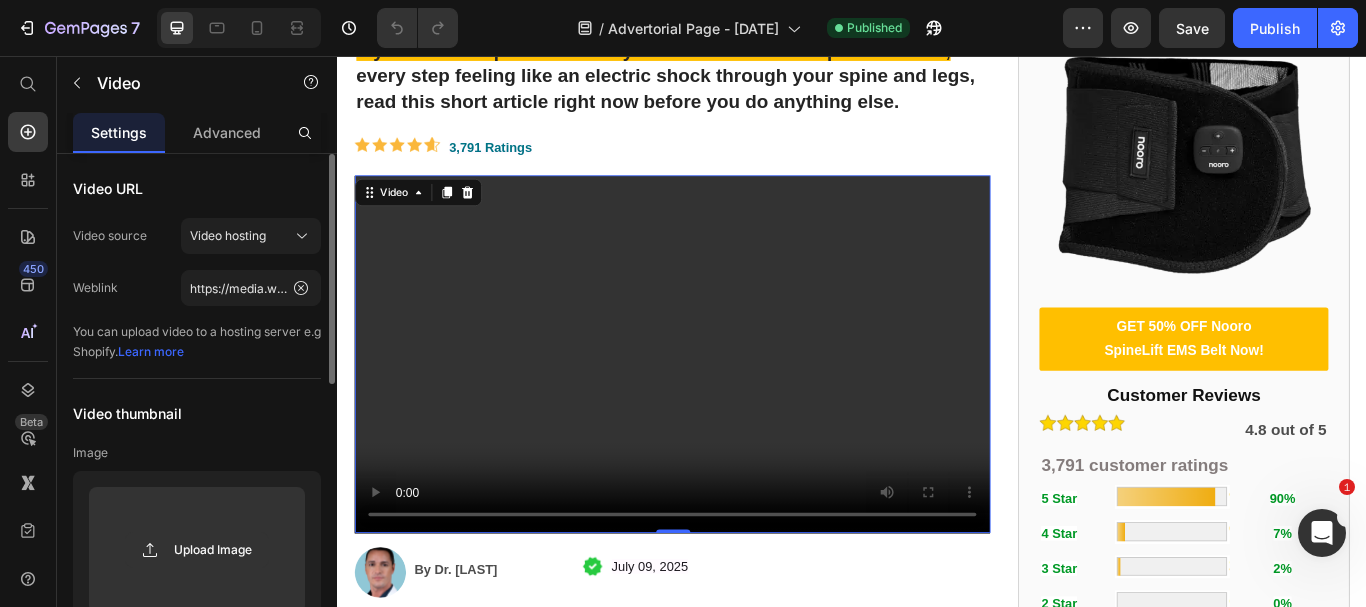 drag, startPoint x: 318, startPoint y: 328, endPoint x: 318, endPoint y: 340, distance: 12 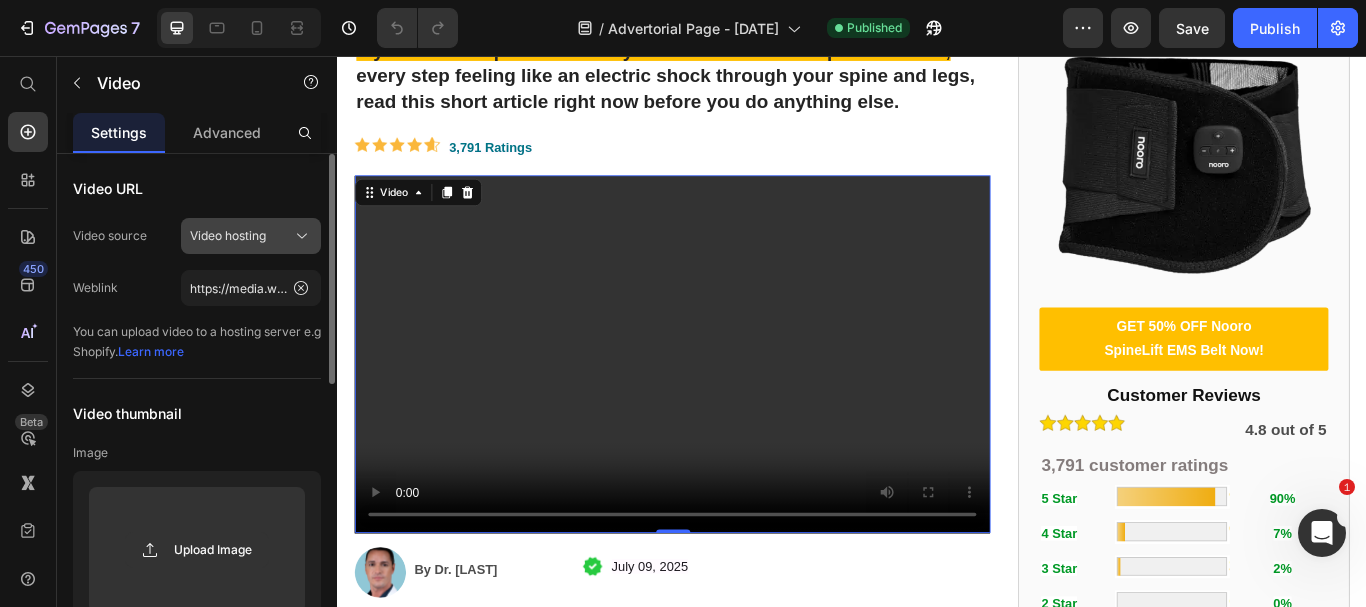 click on "Video hosting" 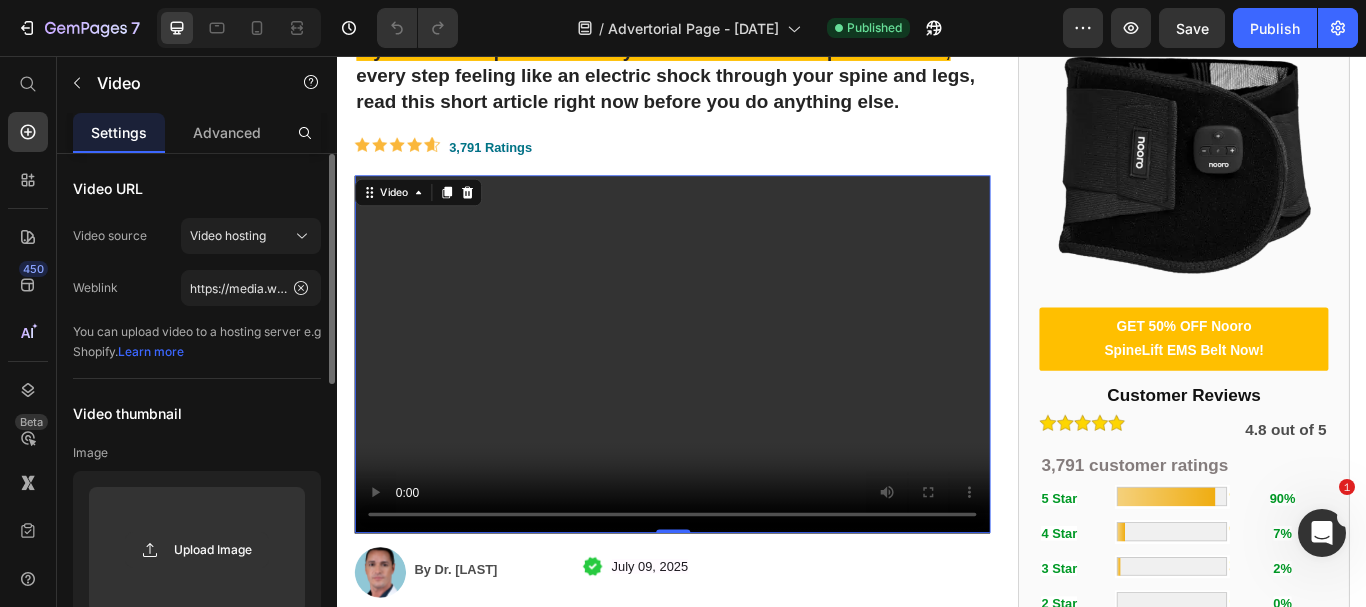 click on "Video thumbnail" at bounding box center [197, 413] 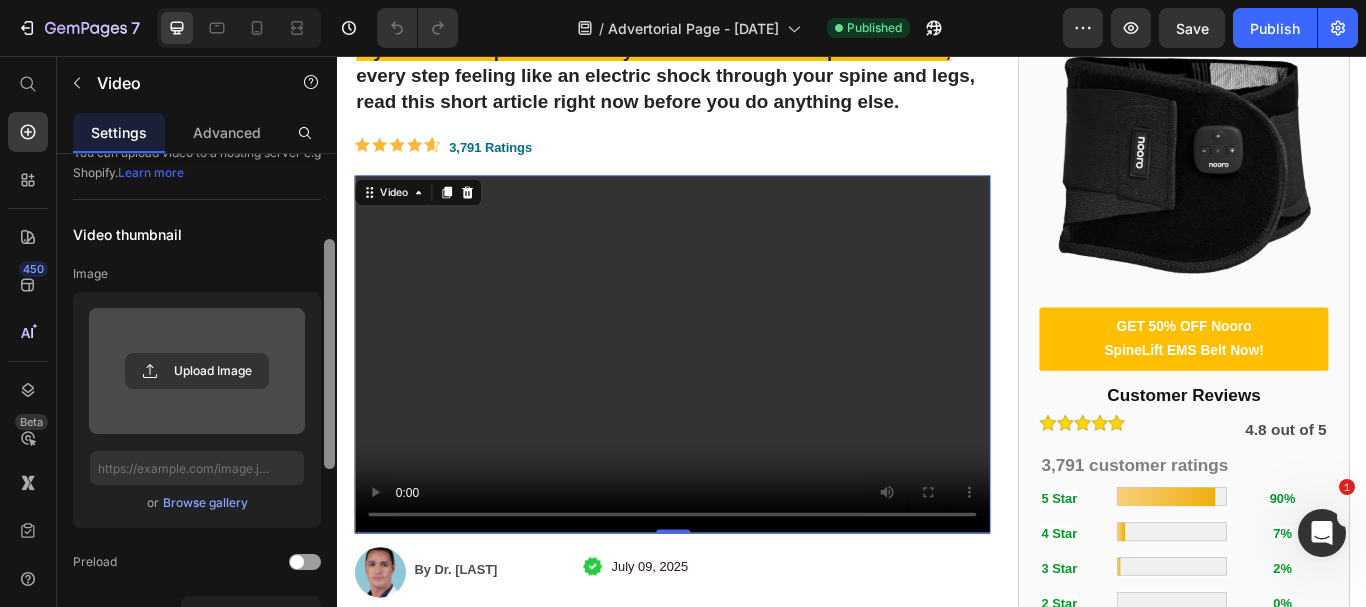 scroll, scrollTop: 182, scrollLeft: 0, axis: vertical 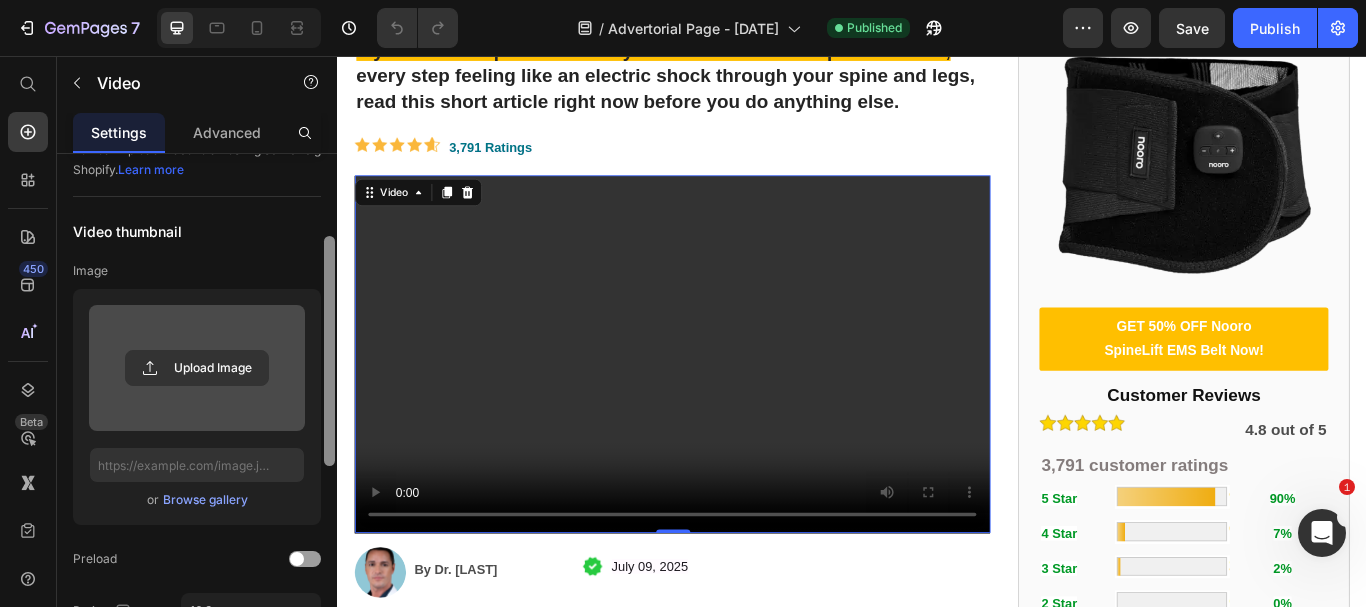 drag, startPoint x: 329, startPoint y: 349, endPoint x: 301, endPoint y: 431, distance: 86.64872 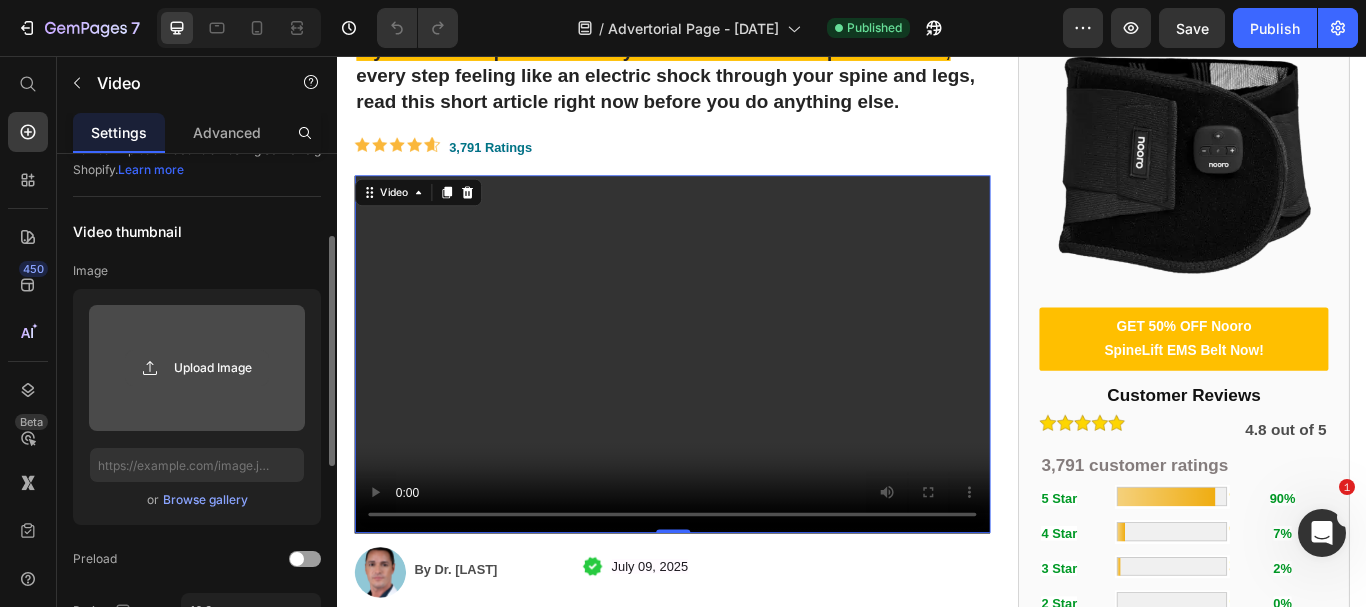 click 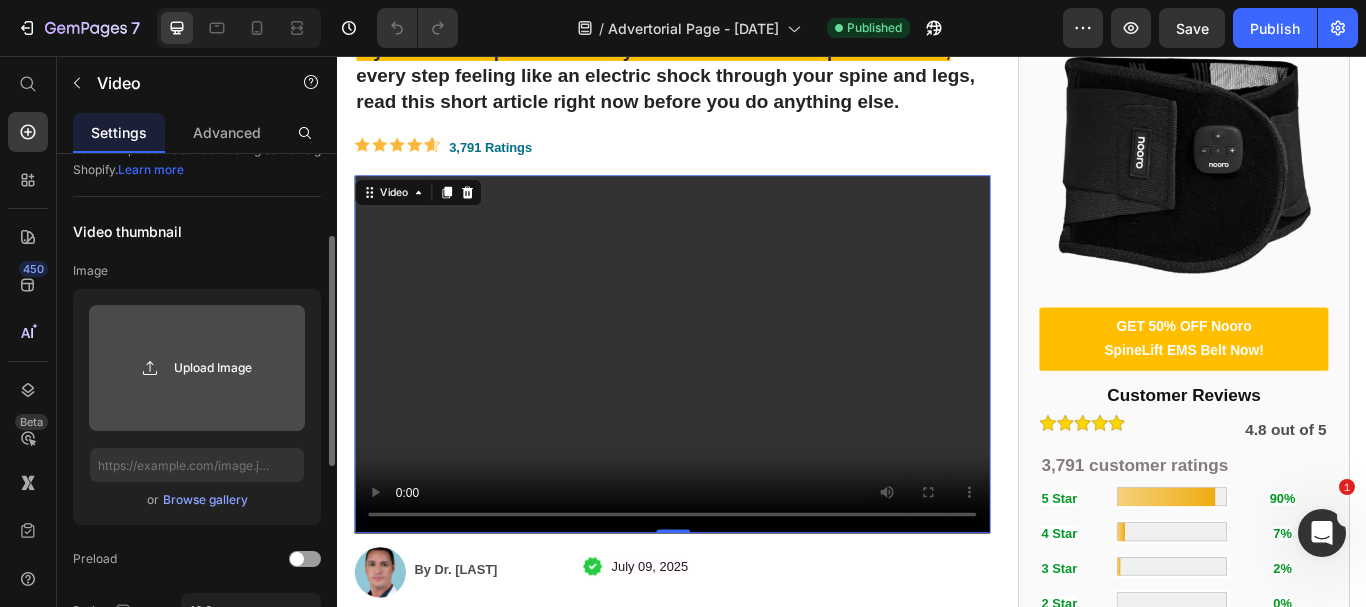 type on "C:\fakepath\340838213a9b4f0282bb87682cecd1a1 (1) (1).gif" 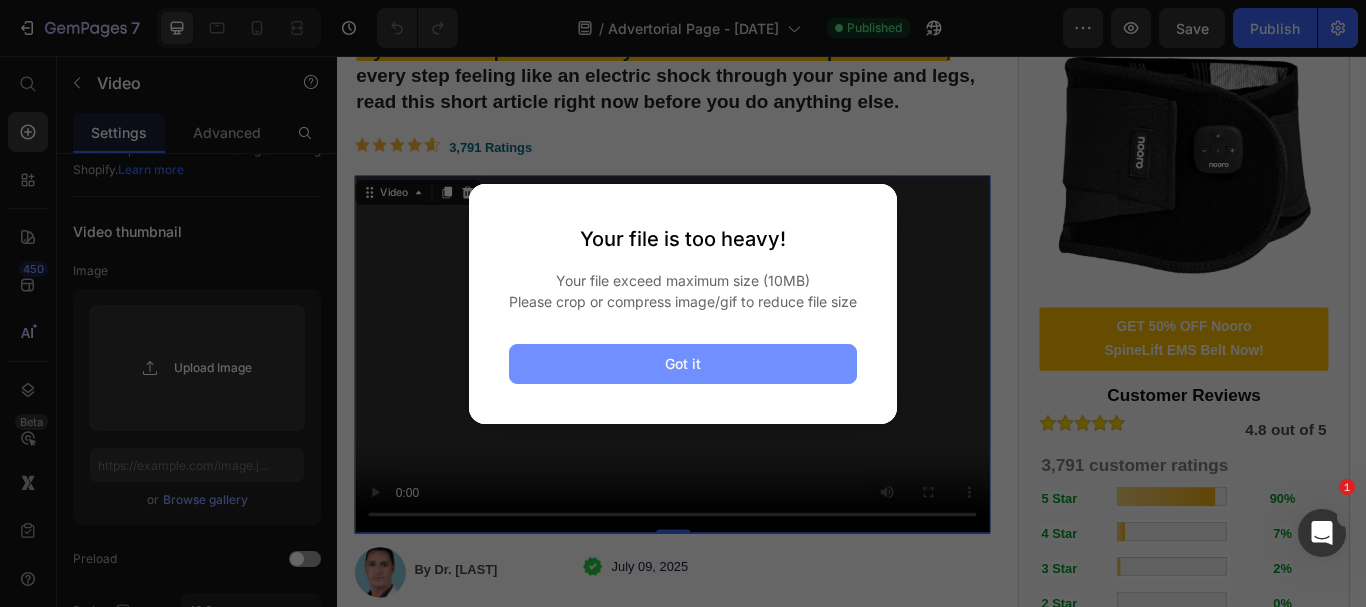 click on "Got it" at bounding box center (683, 364) 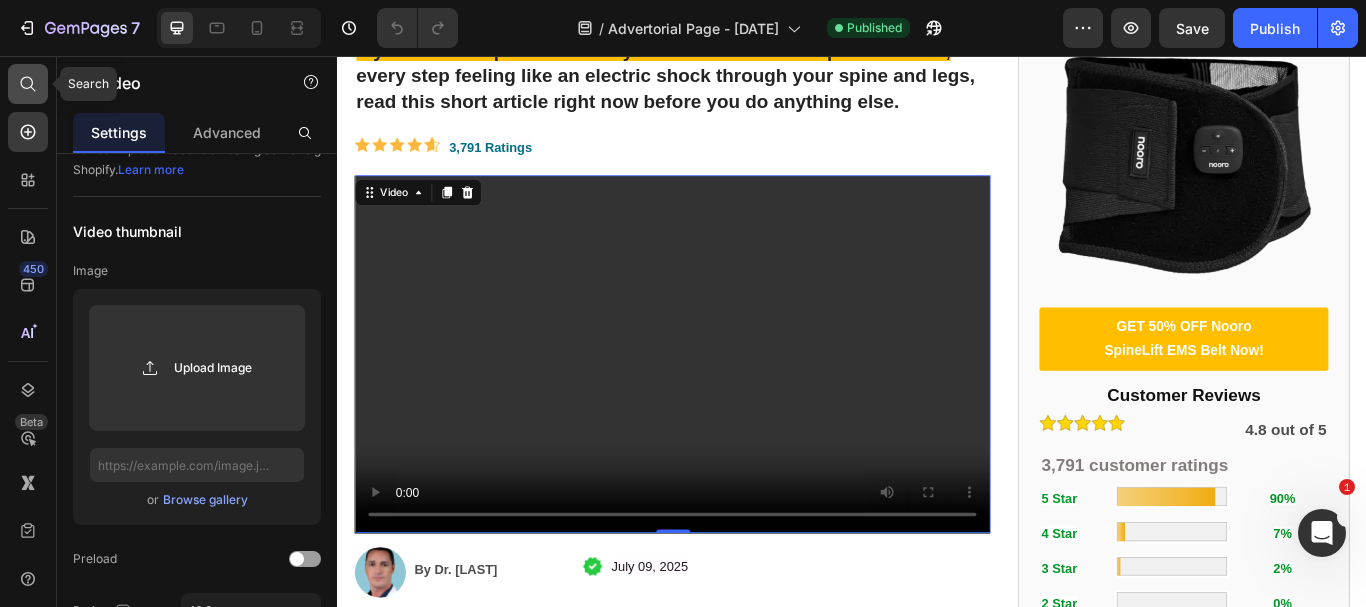 click 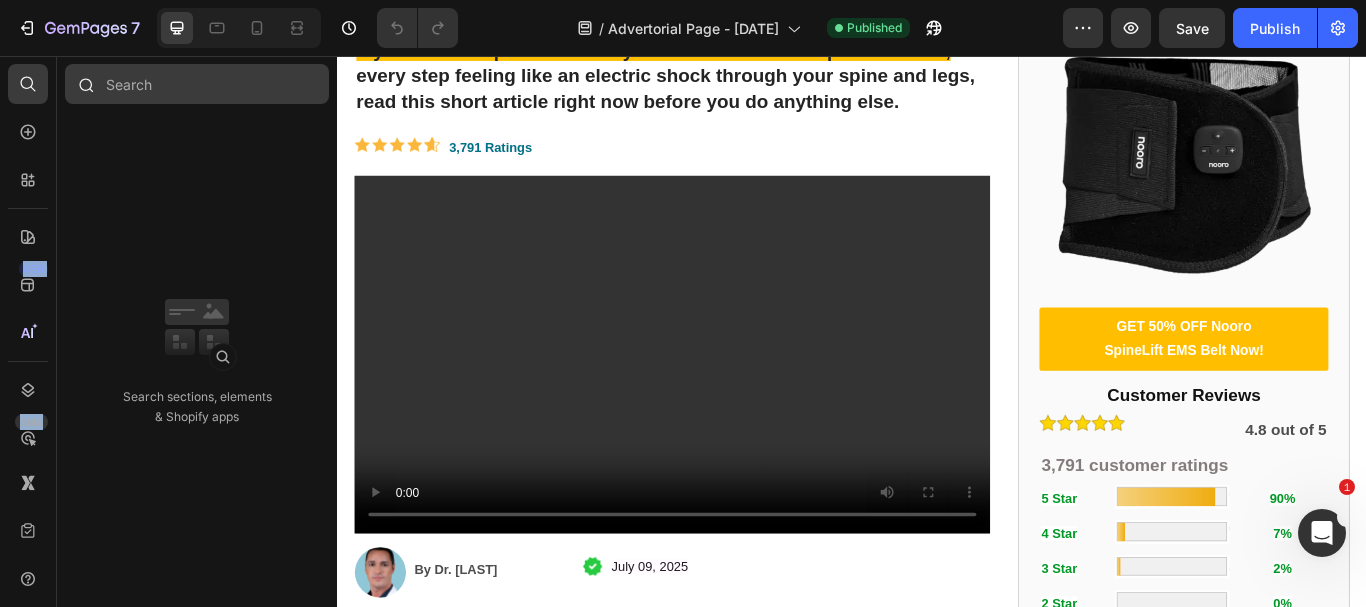 drag, startPoint x: 27, startPoint y: 88, endPoint x: 115, endPoint y: 80, distance: 88.362885 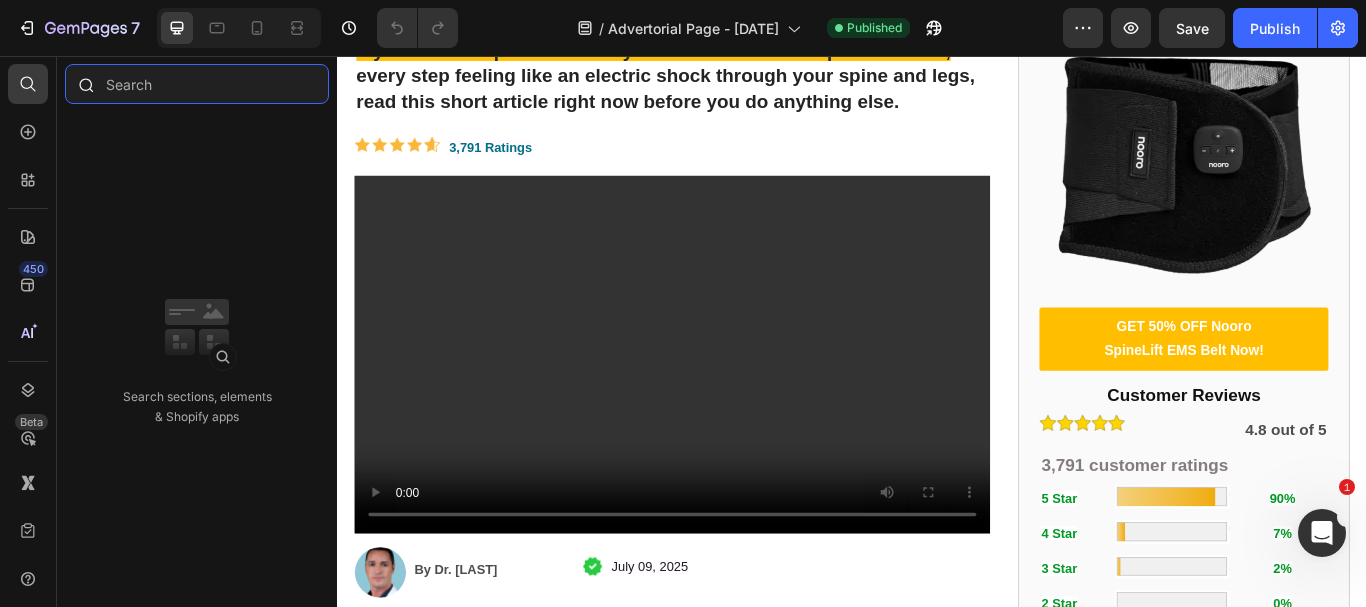 click at bounding box center [197, 84] 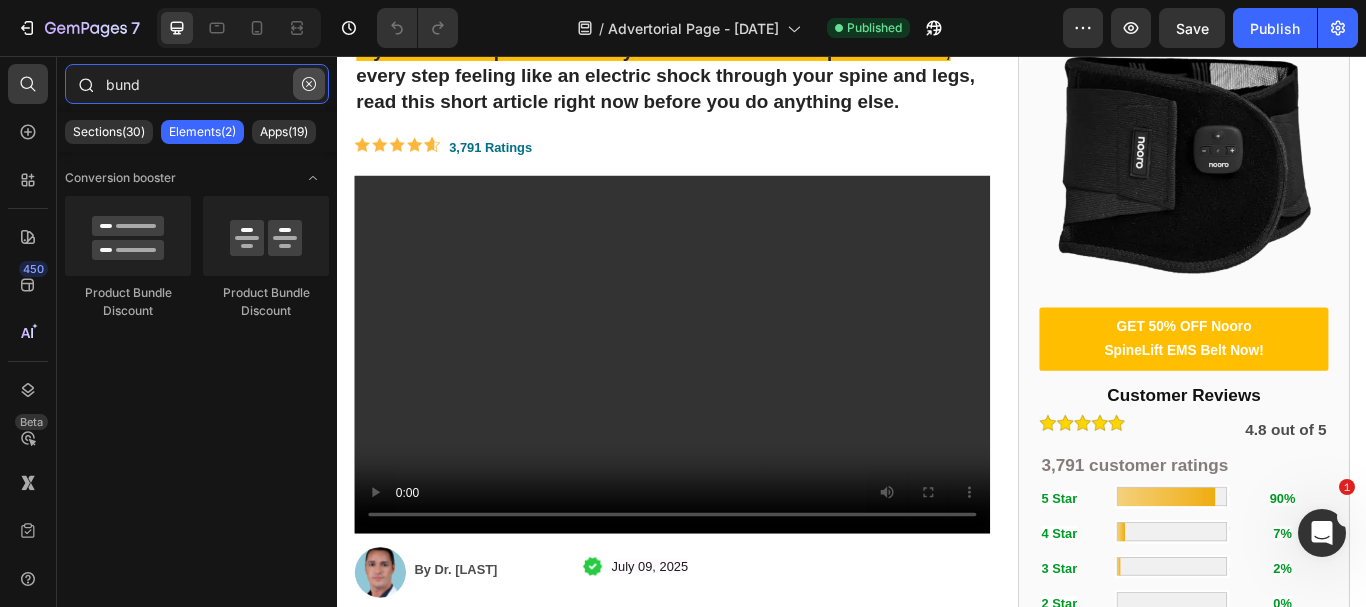 type on "bund" 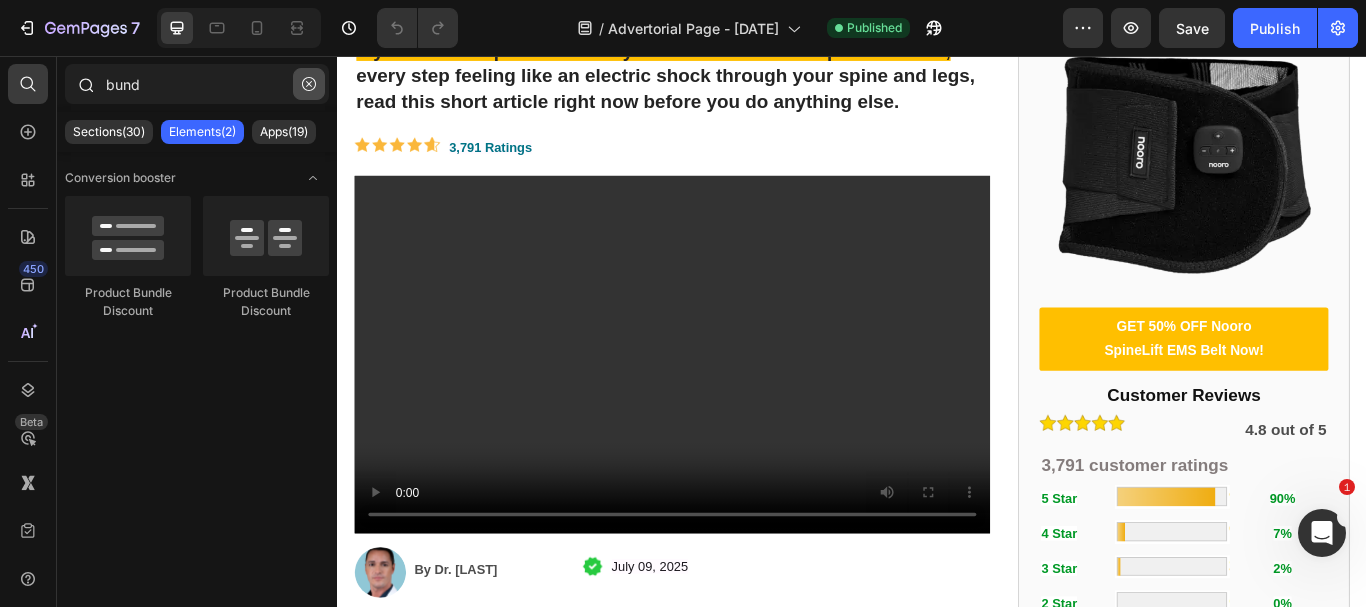 click 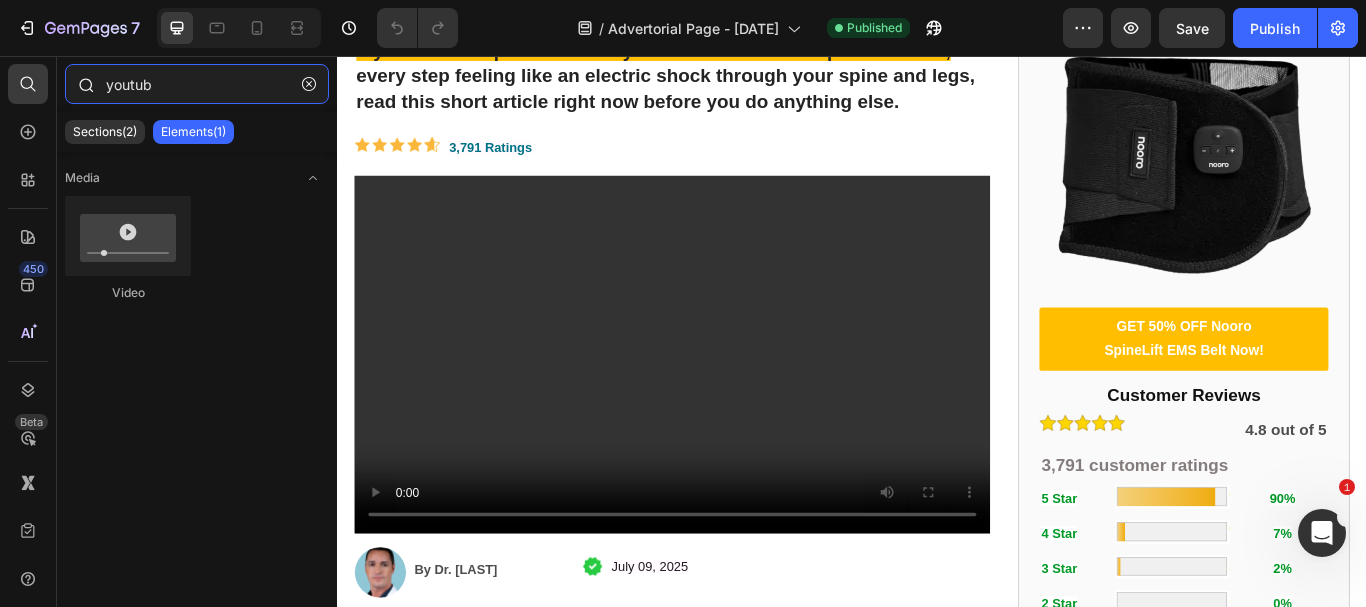 type on "youtube" 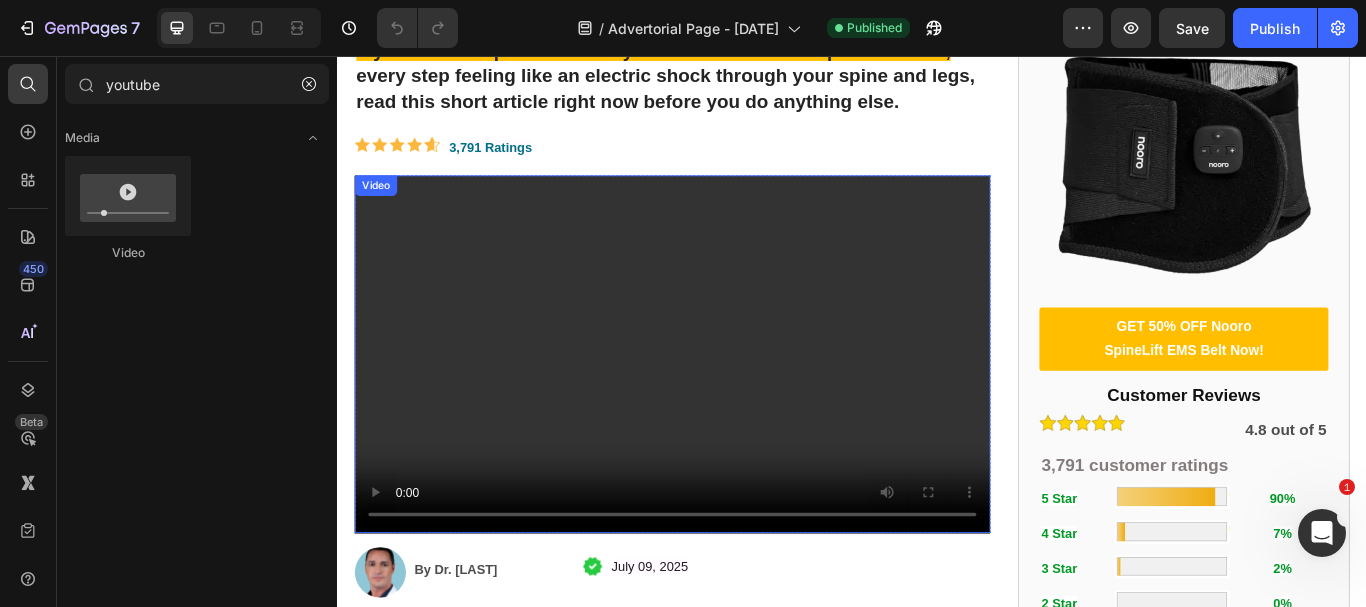 click at bounding box center (727, 404) 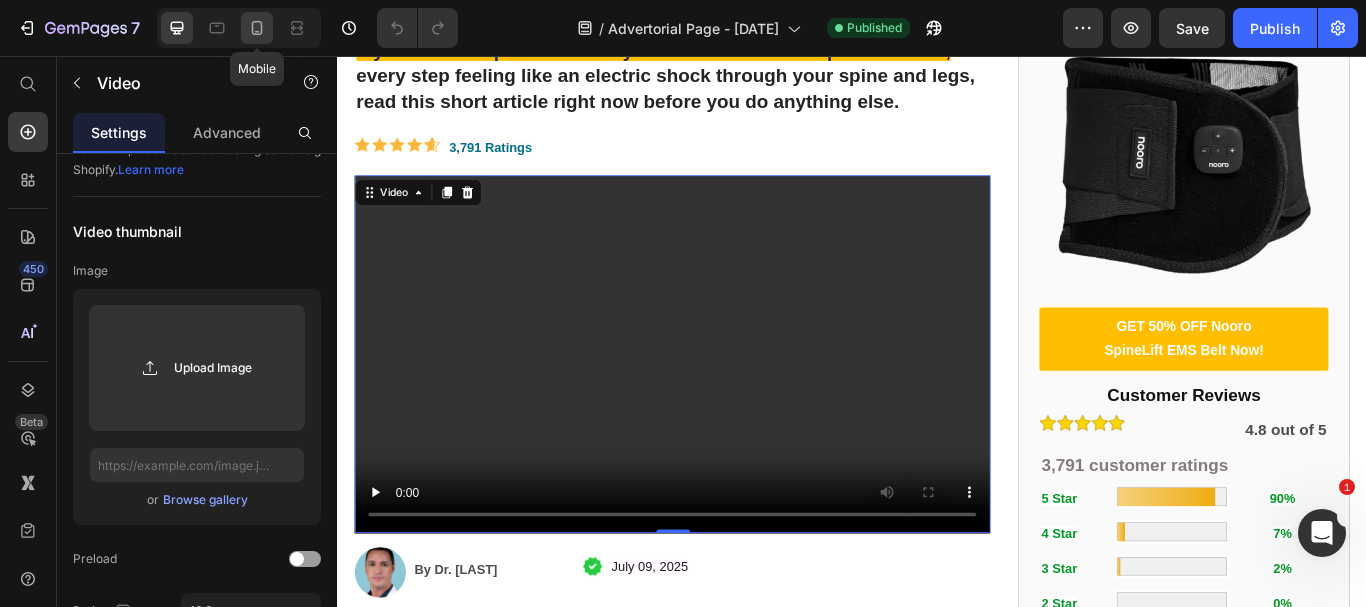 drag, startPoint x: 261, startPoint y: 34, endPoint x: 218, endPoint y: 182, distance: 154.12009 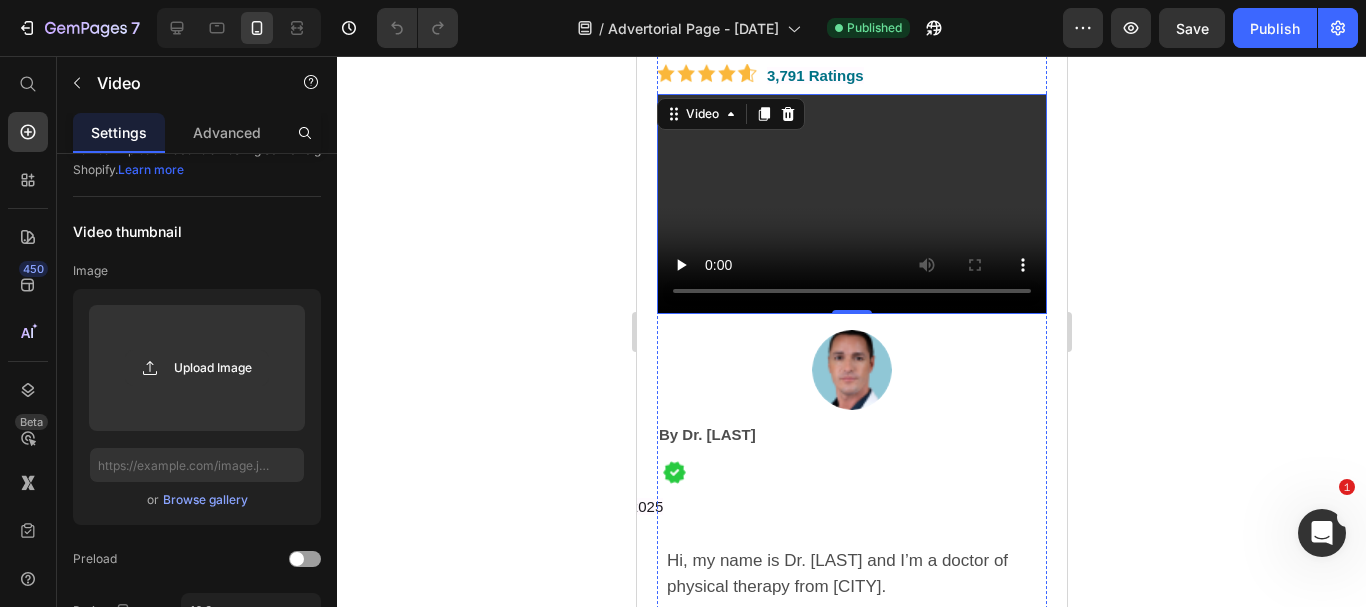 scroll, scrollTop: 847, scrollLeft: 0, axis: vertical 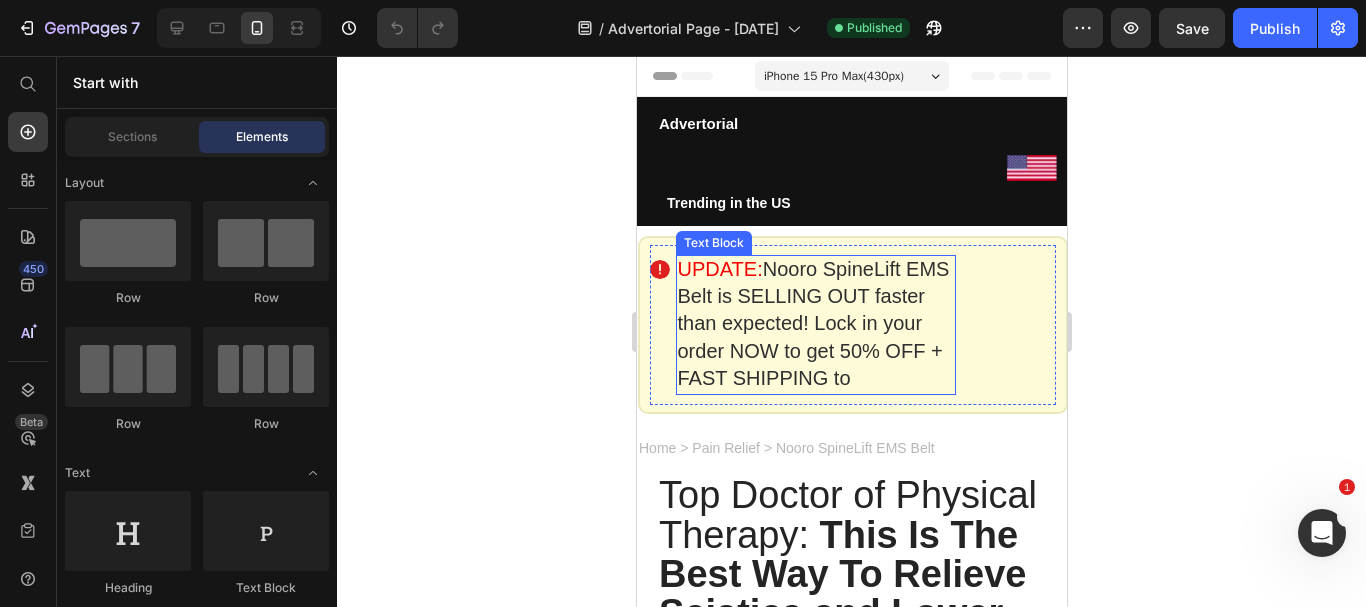 click on "Nooro SpineLift EMS Belt is SELLING OUT faster than expected! Lock in your order NOW to get 50% OFF + FAST SHIPPING to" at bounding box center (813, 323) 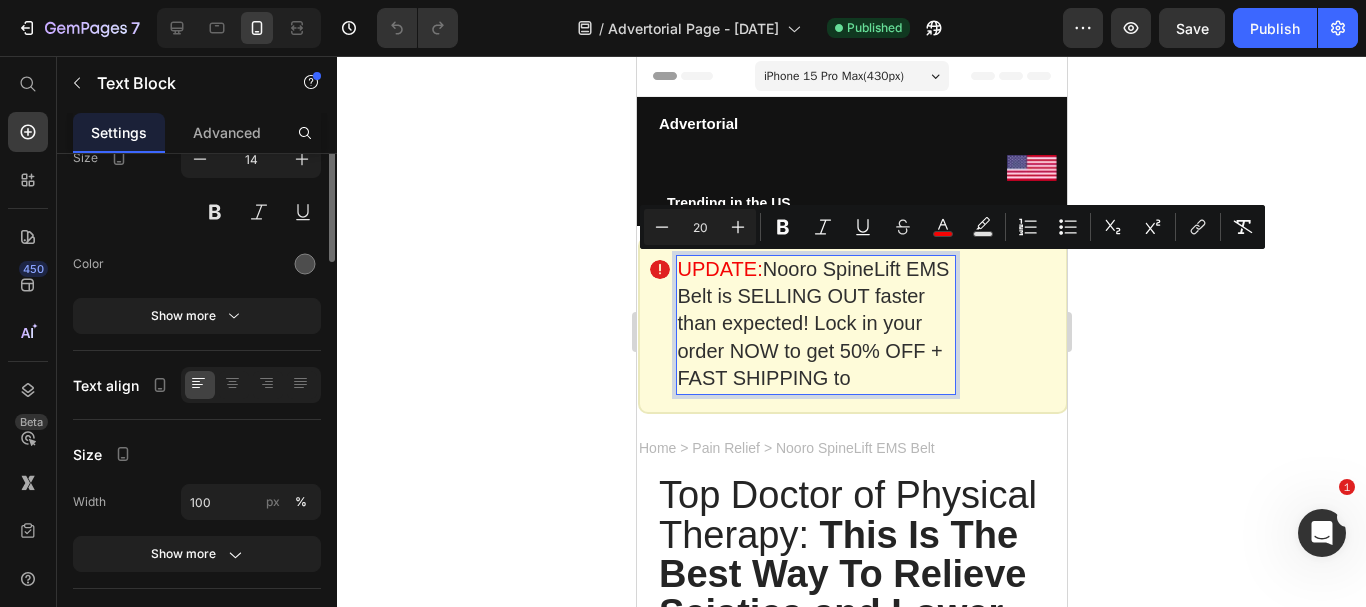 scroll, scrollTop: 0, scrollLeft: 0, axis: both 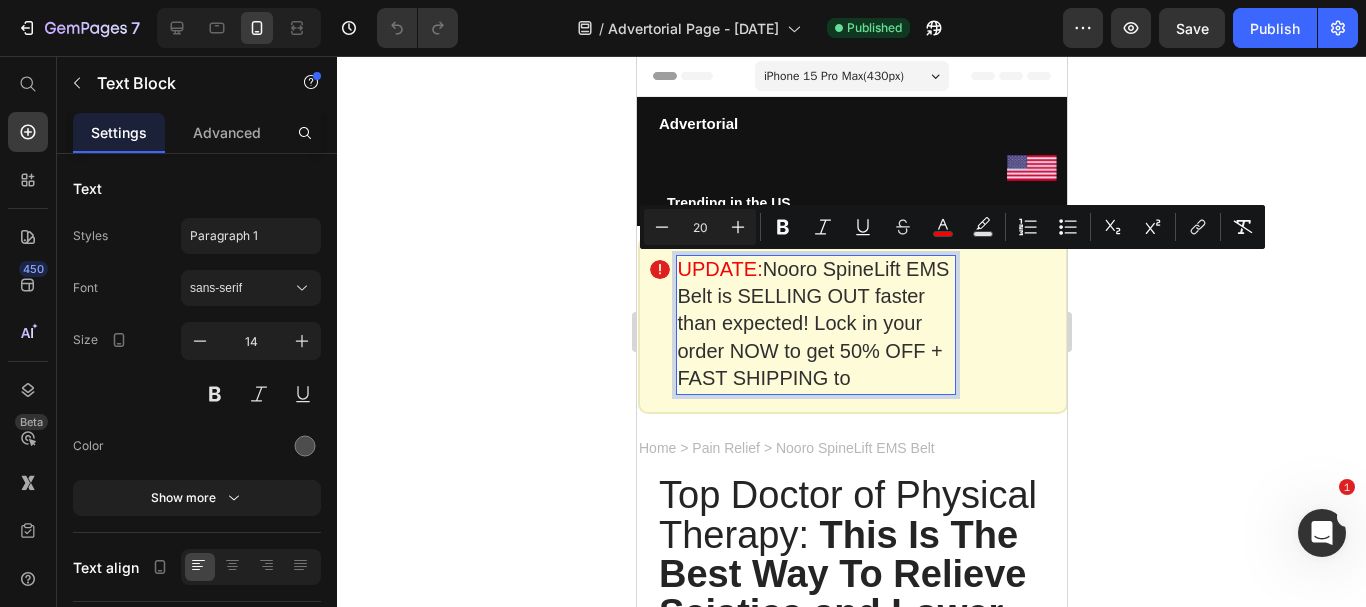 click on "20" at bounding box center [700, 227] 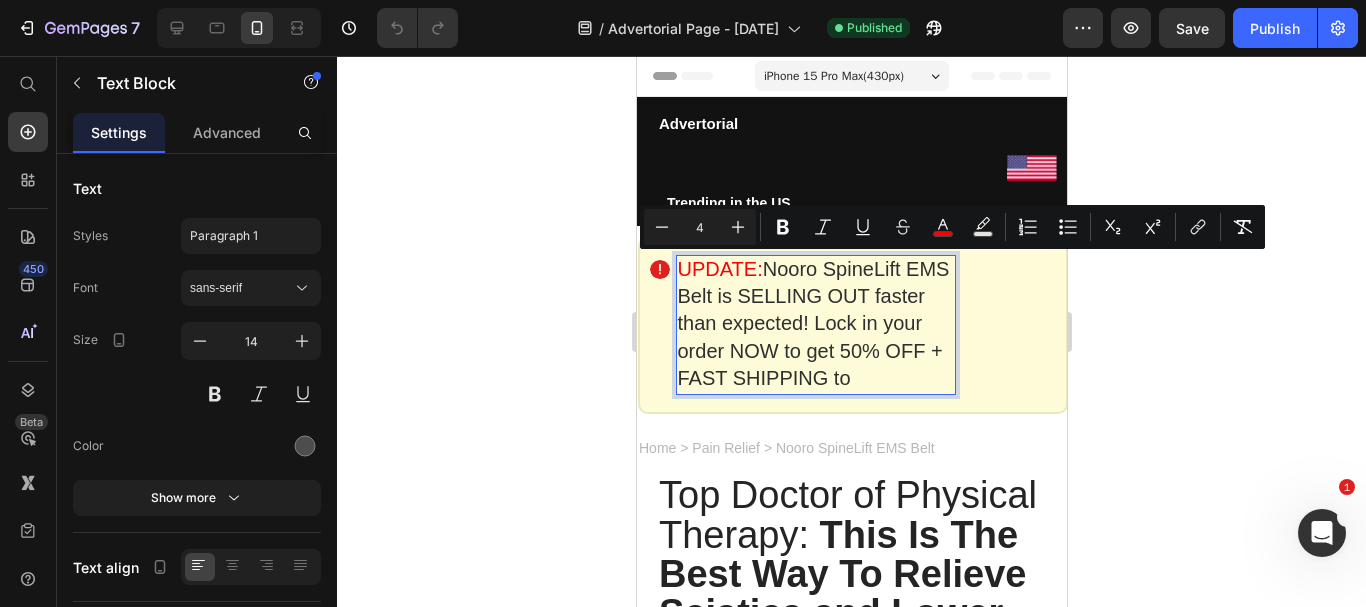type on "4" 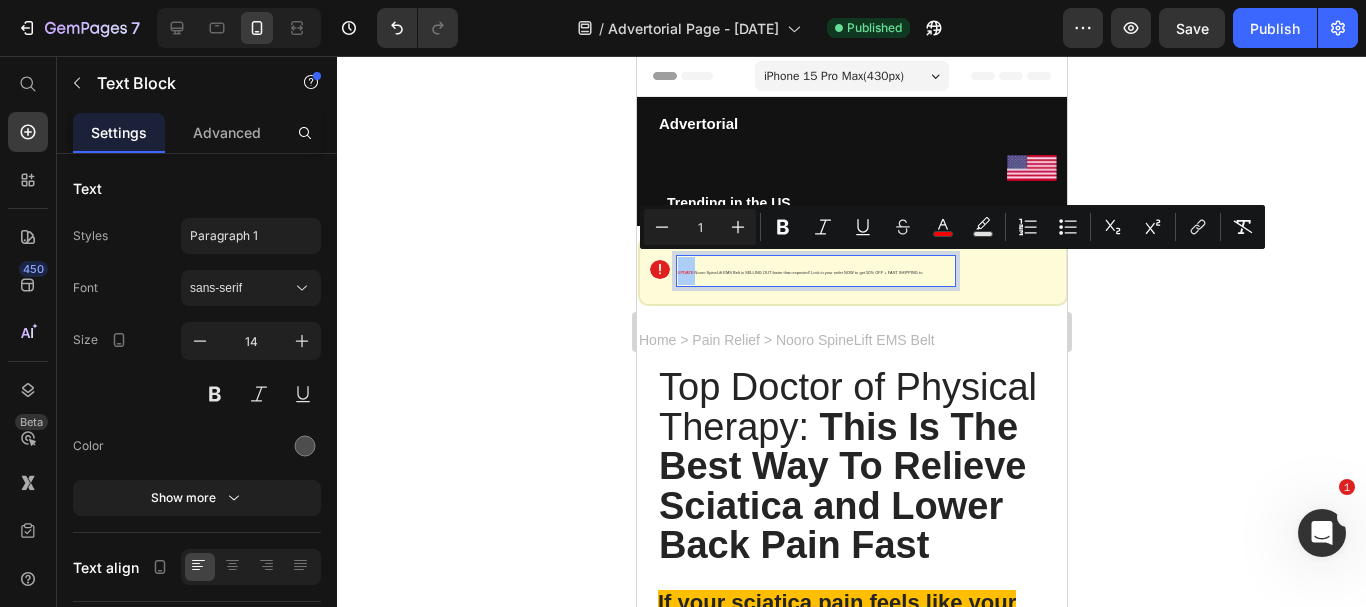 type on "1" 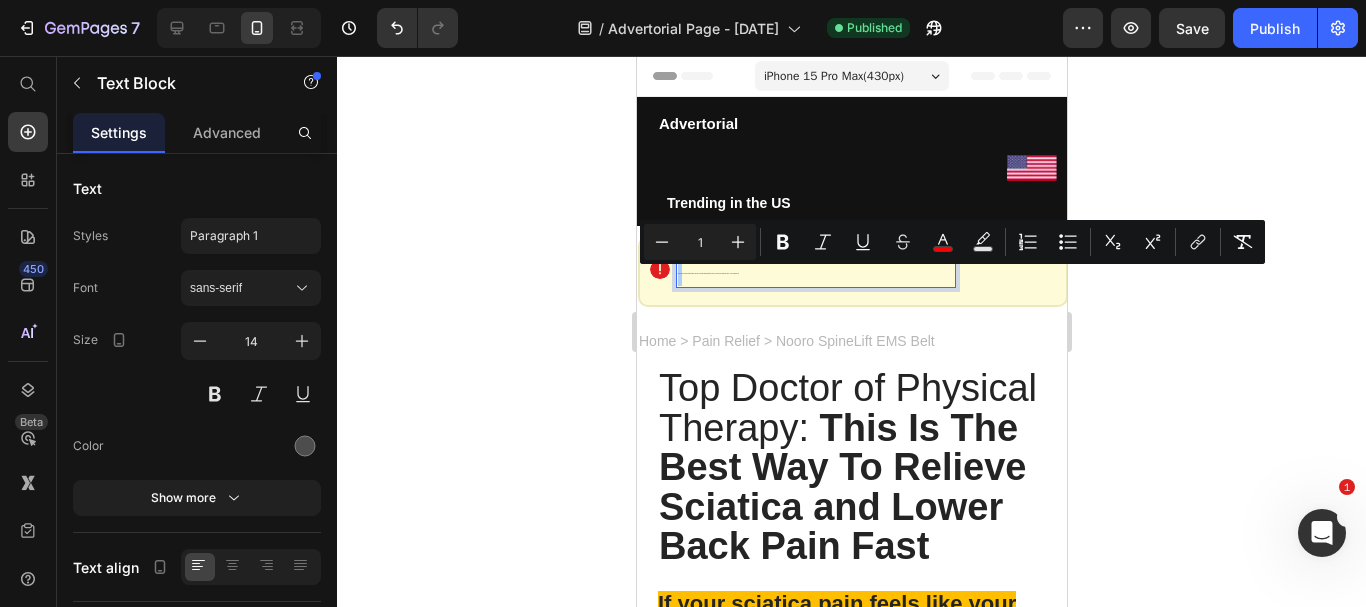 click on "1" at bounding box center [700, 242] 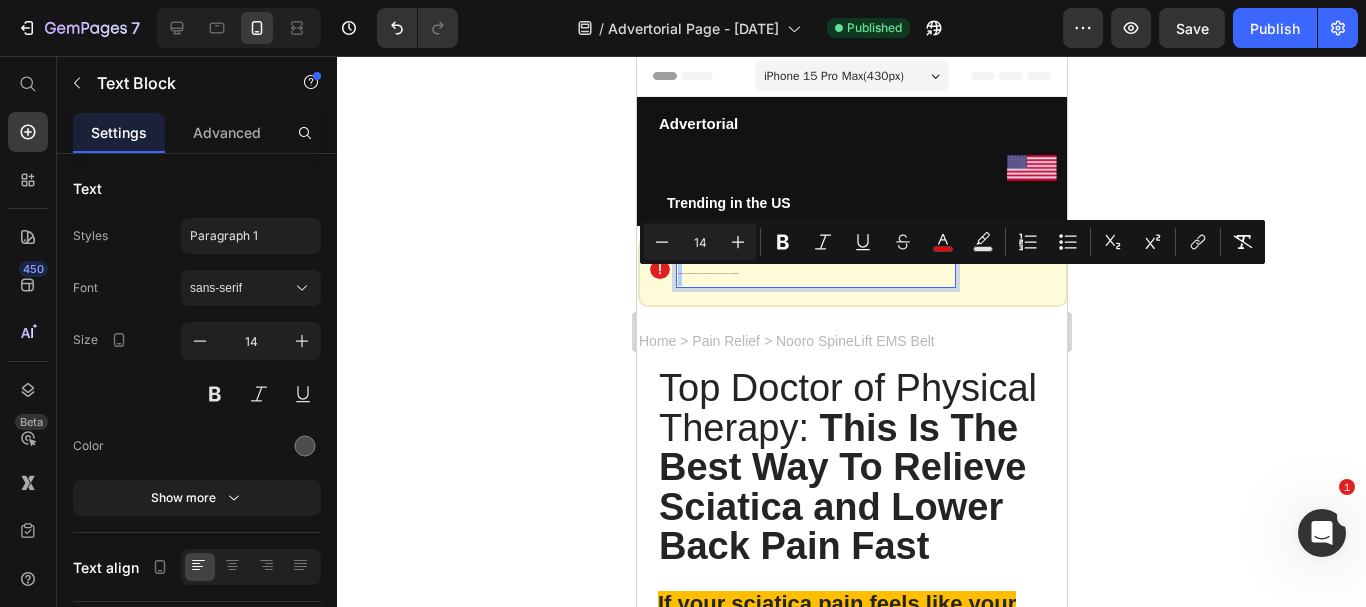 type on "14" 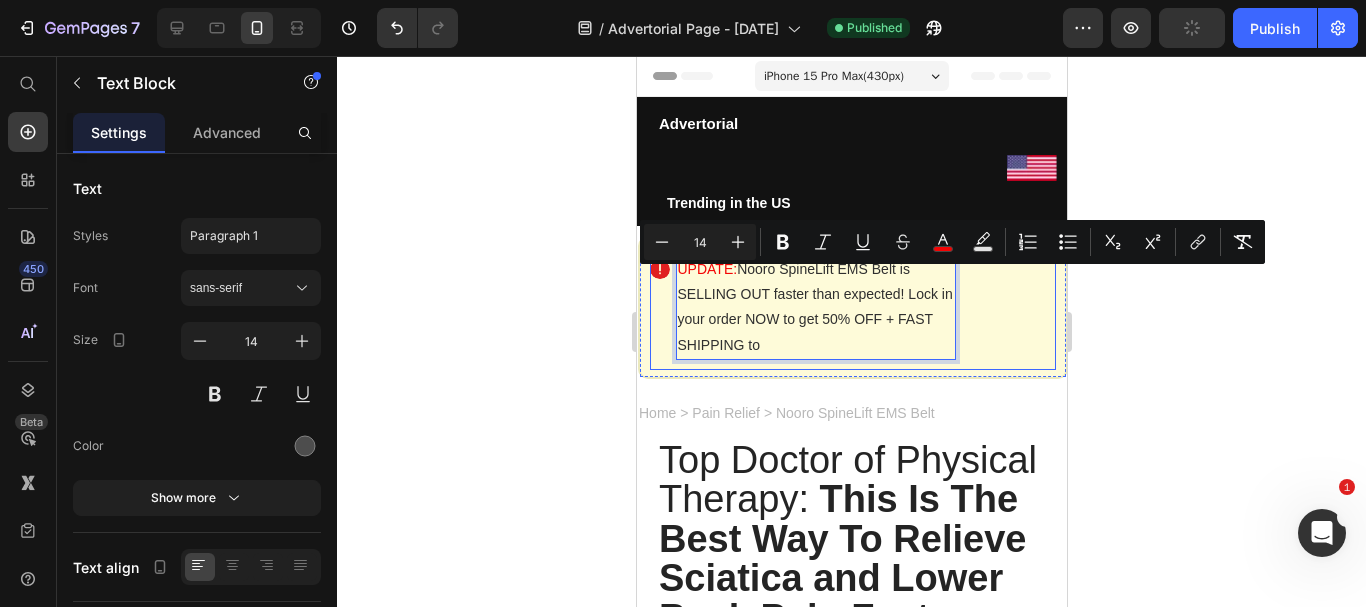 click on "Image UPDATE:  Nooro SpineLift EMS Belt is SELLING OUT faster than expected! Lock in your order NOW to get 50% OFF + FAST SHIPPING to  Text Block   0 Row" at bounding box center [852, 307] 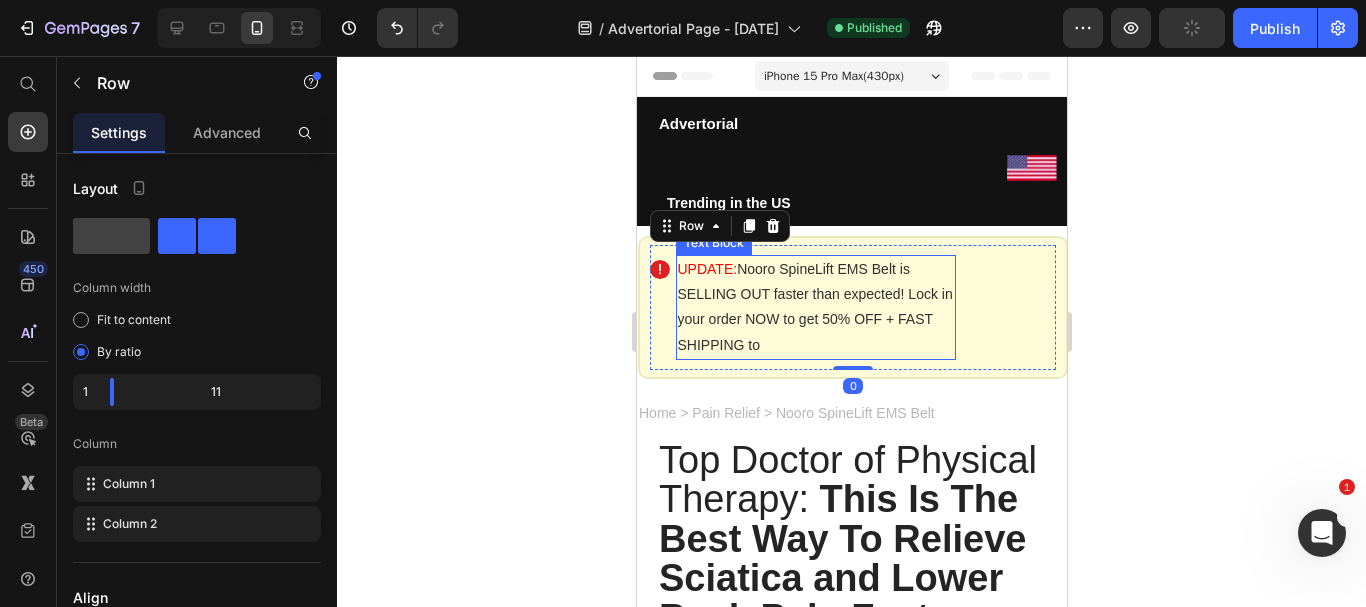 click on "UPDATE:  Nooro SpineLift EMS Belt is SELLING OUT faster than expected! Lock in your order NOW to get 50% OFF + FAST SHIPPING to" at bounding box center [815, 307] 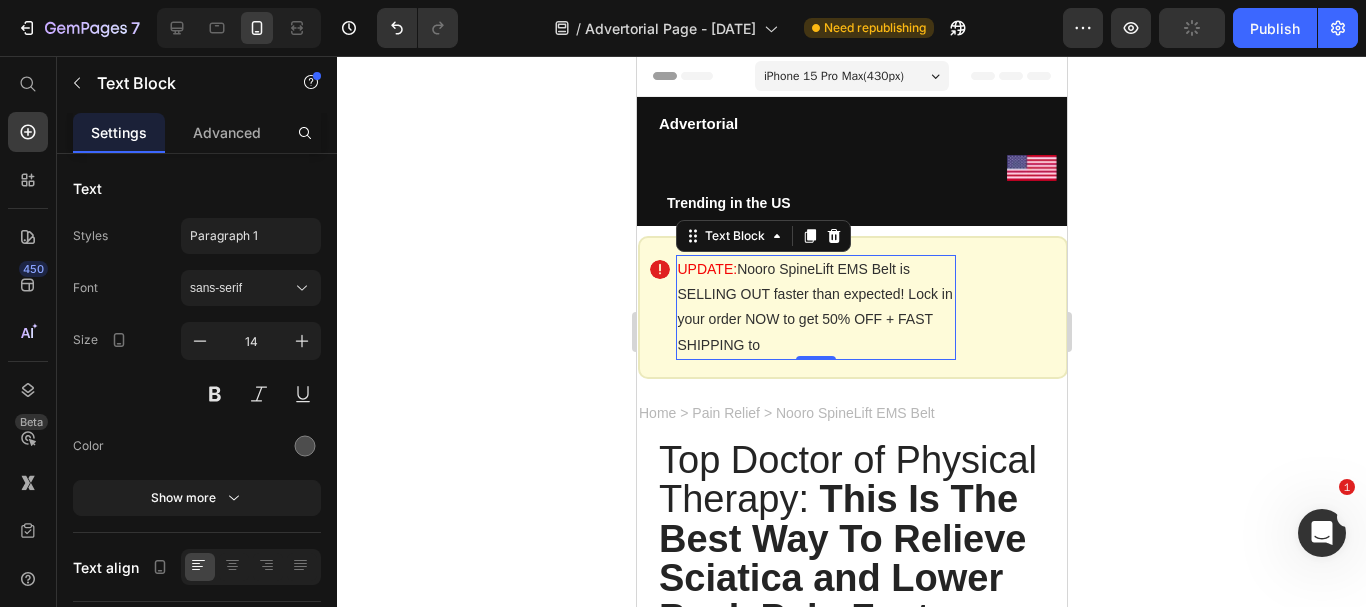 drag, startPoint x: 816, startPoint y: 355, endPoint x: 819, endPoint y: 318, distance: 37.12142 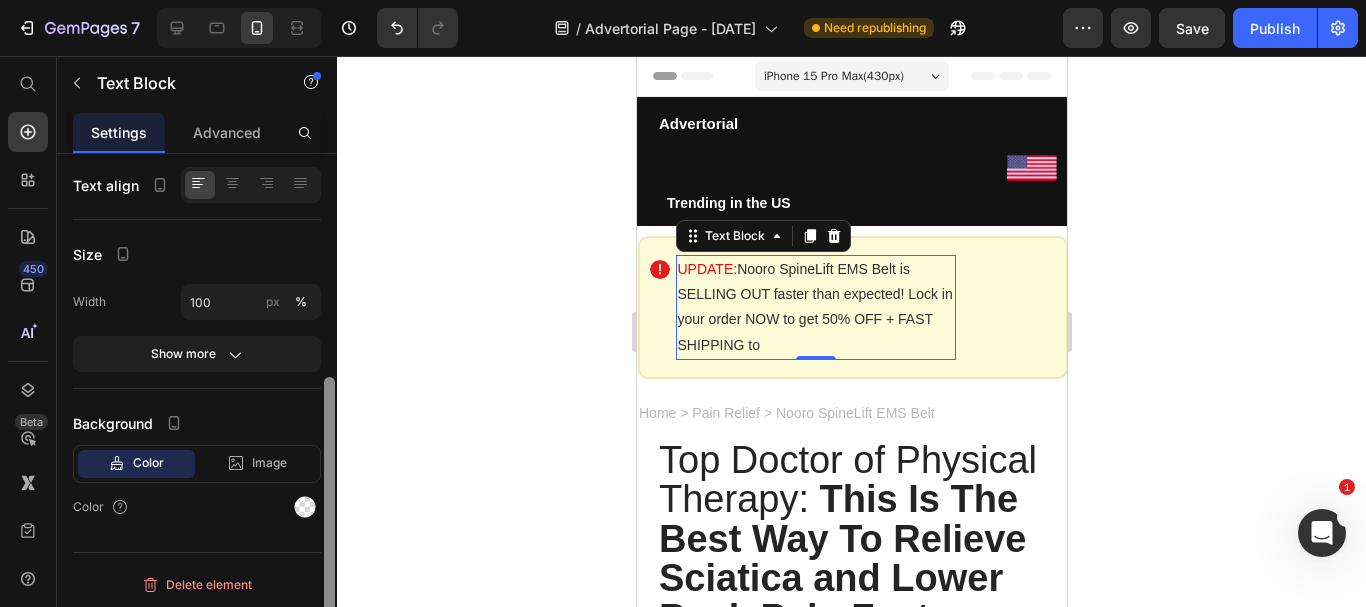 scroll, scrollTop: 385, scrollLeft: 0, axis: vertical 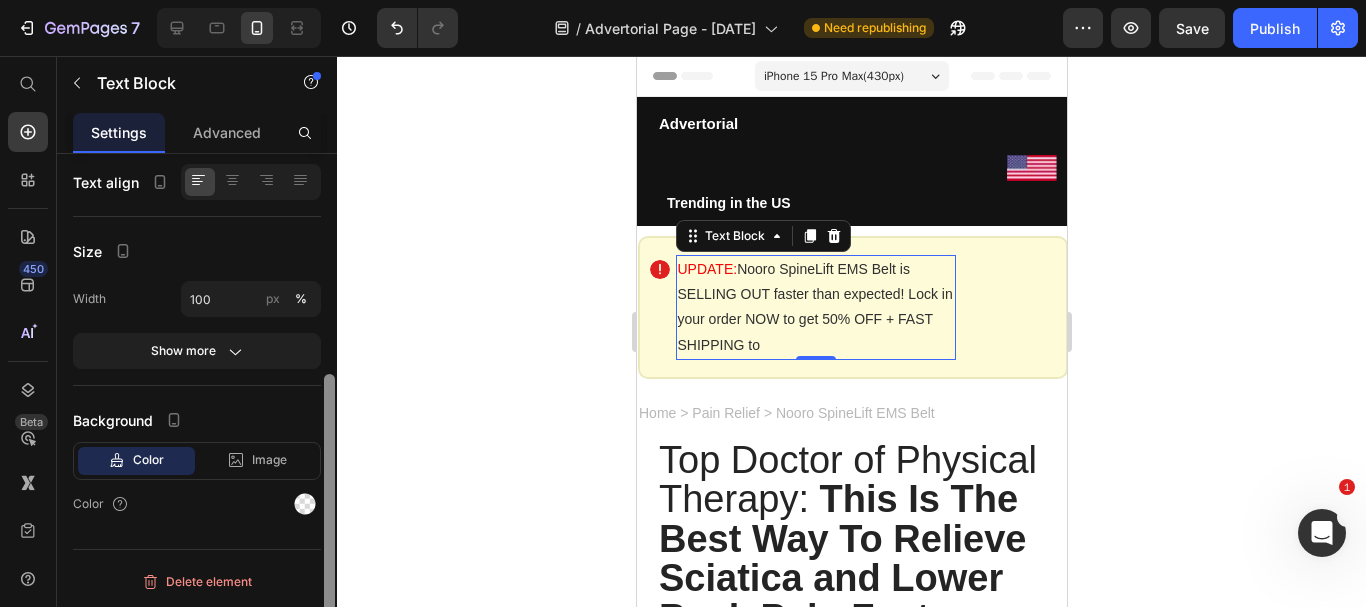 drag, startPoint x: 330, startPoint y: 382, endPoint x: 319, endPoint y: 620, distance: 238.25406 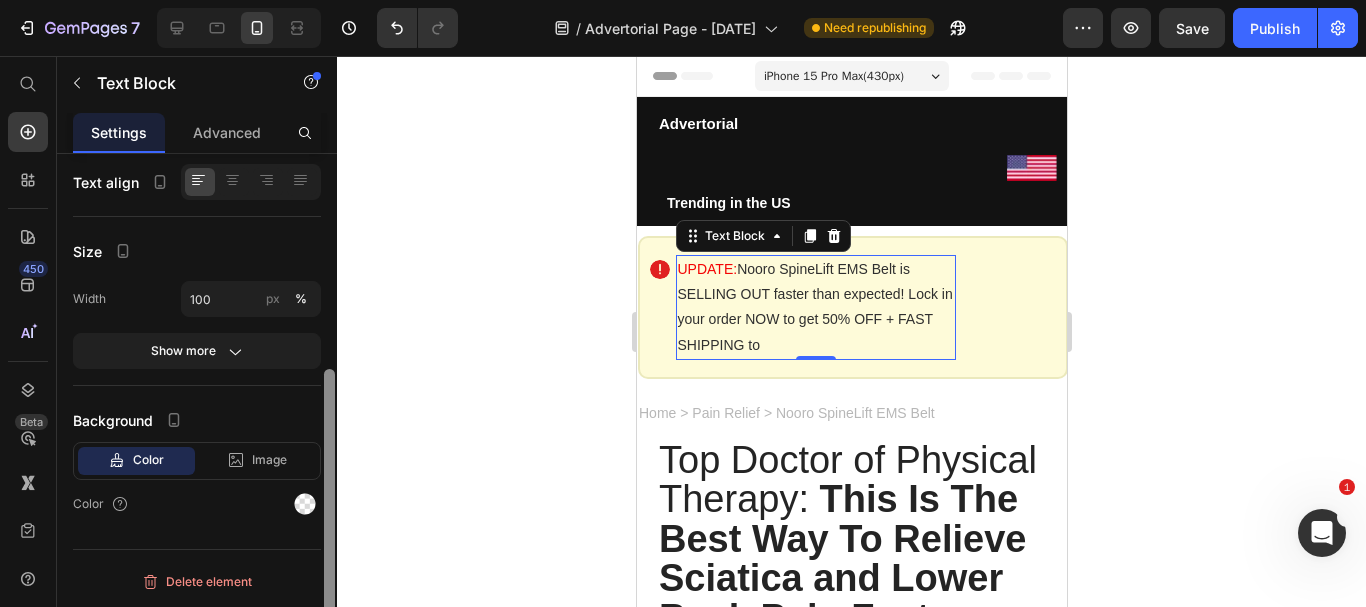 drag, startPoint x: 331, startPoint y: 461, endPoint x: 333, endPoint y: 384, distance: 77.02597 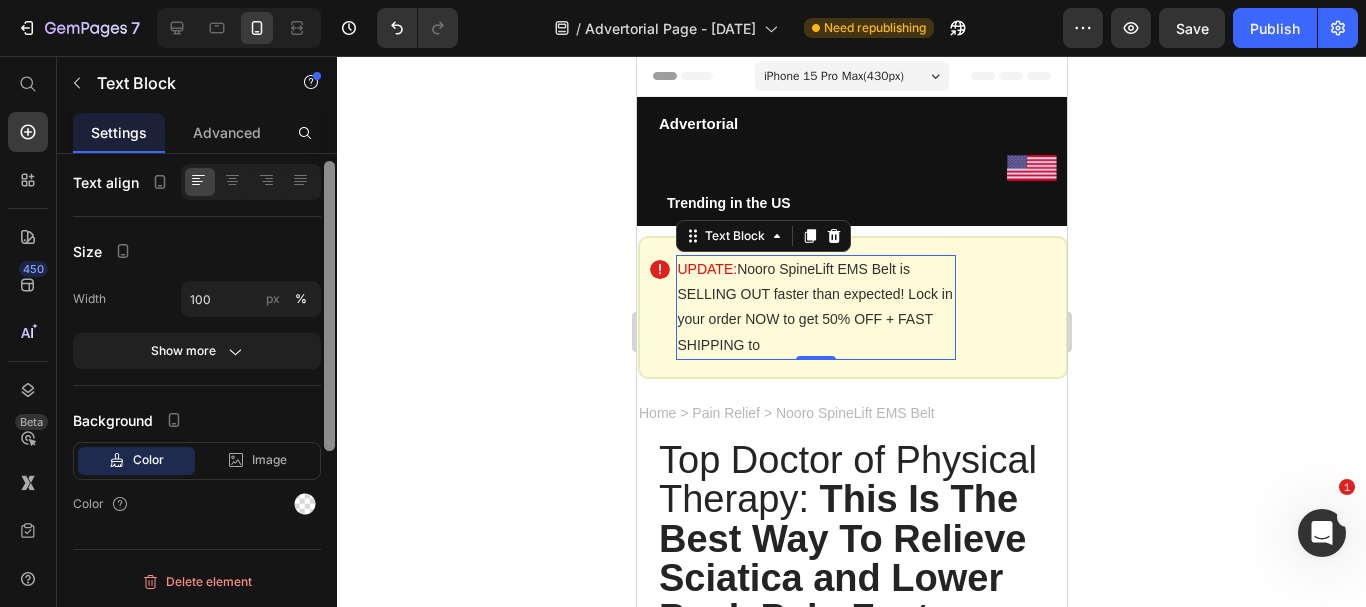 scroll, scrollTop: 250, scrollLeft: 0, axis: vertical 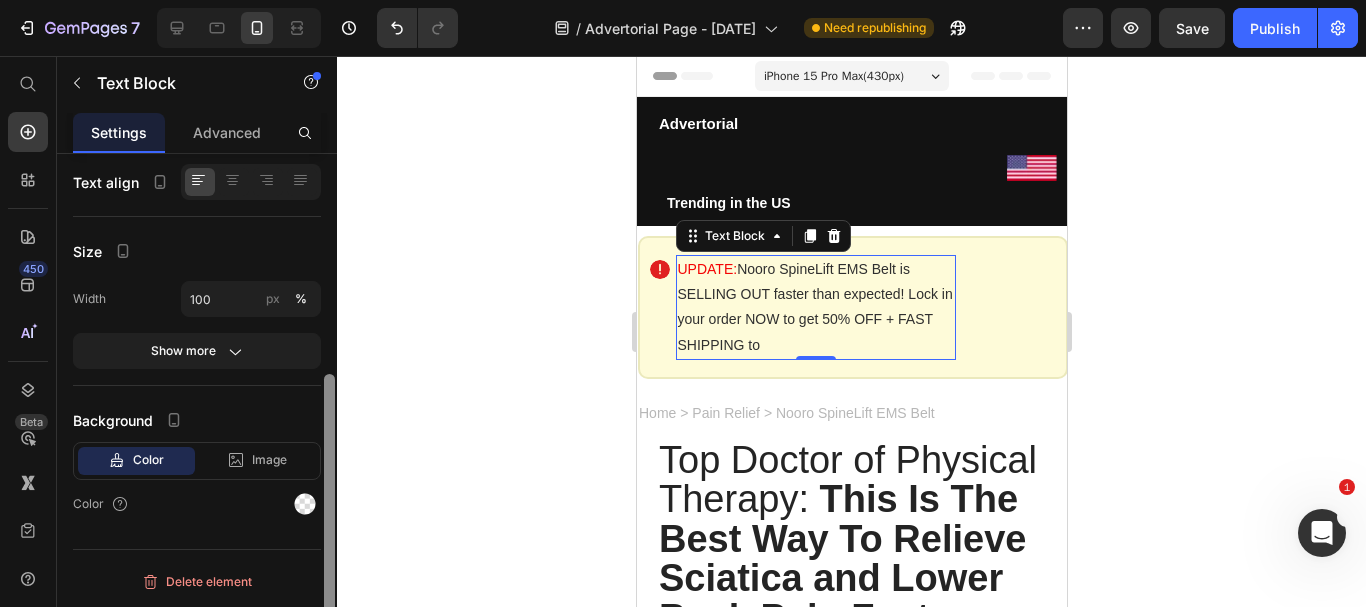 drag, startPoint x: 323, startPoint y: 365, endPoint x: 326, endPoint y: 309, distance: 56.0803 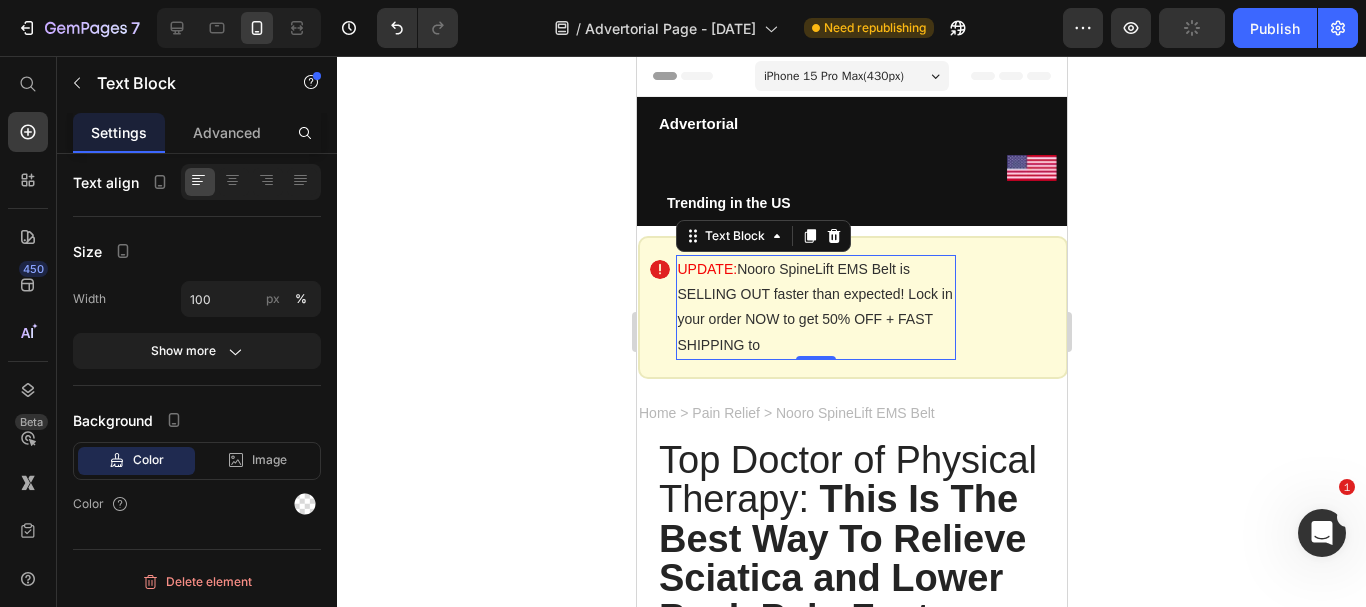 click 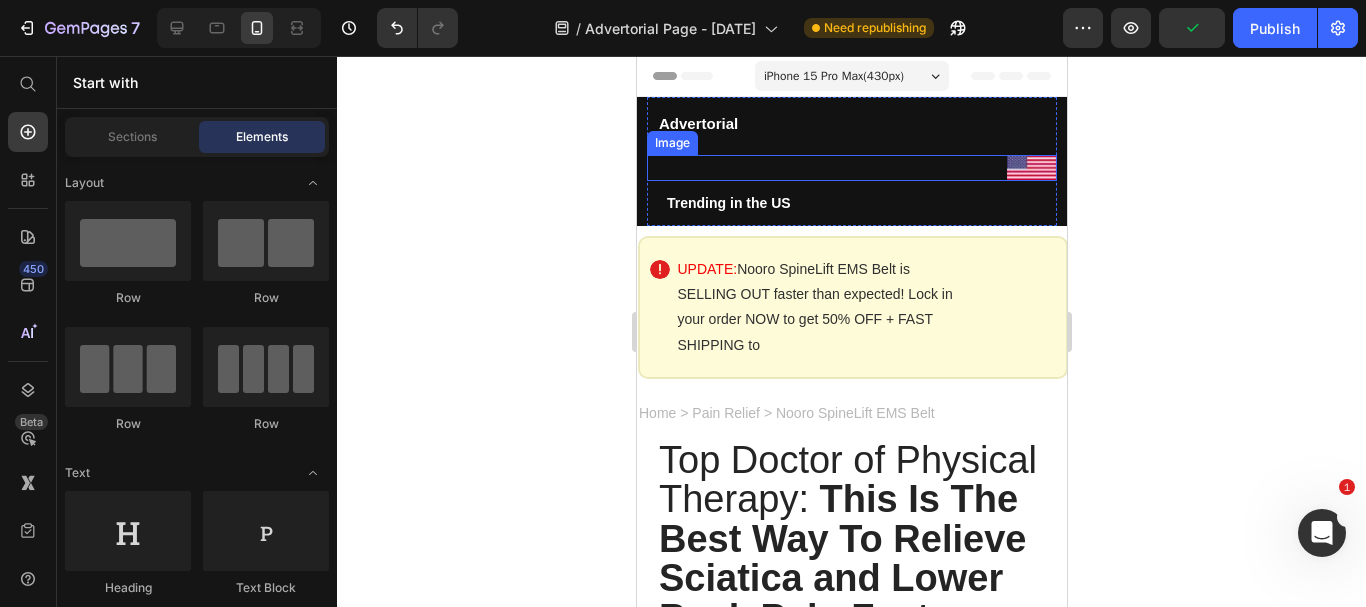 click at bounding box center (851, 168) 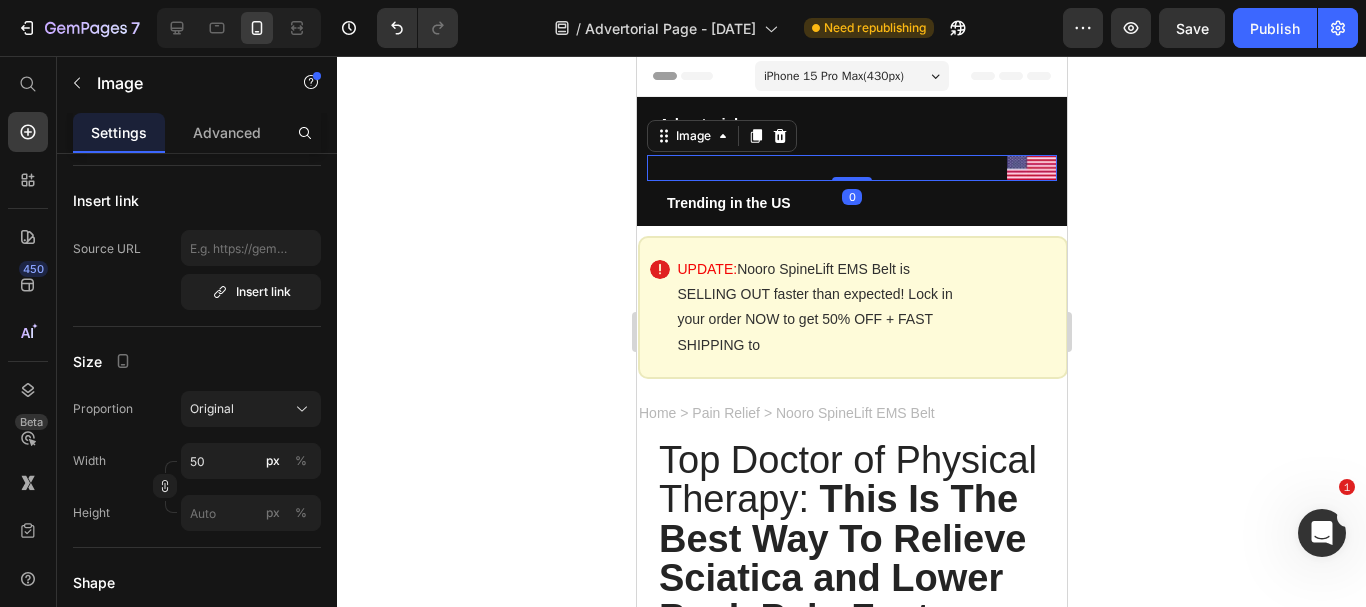 click at bounding box center [851, 168] 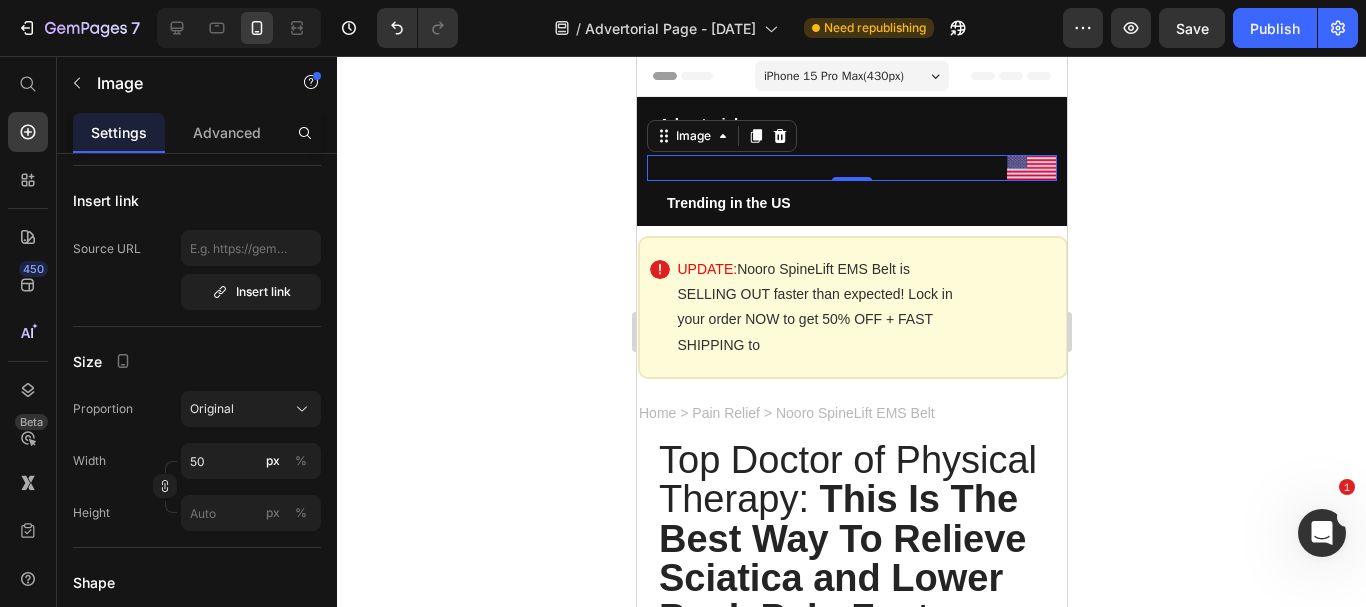 click 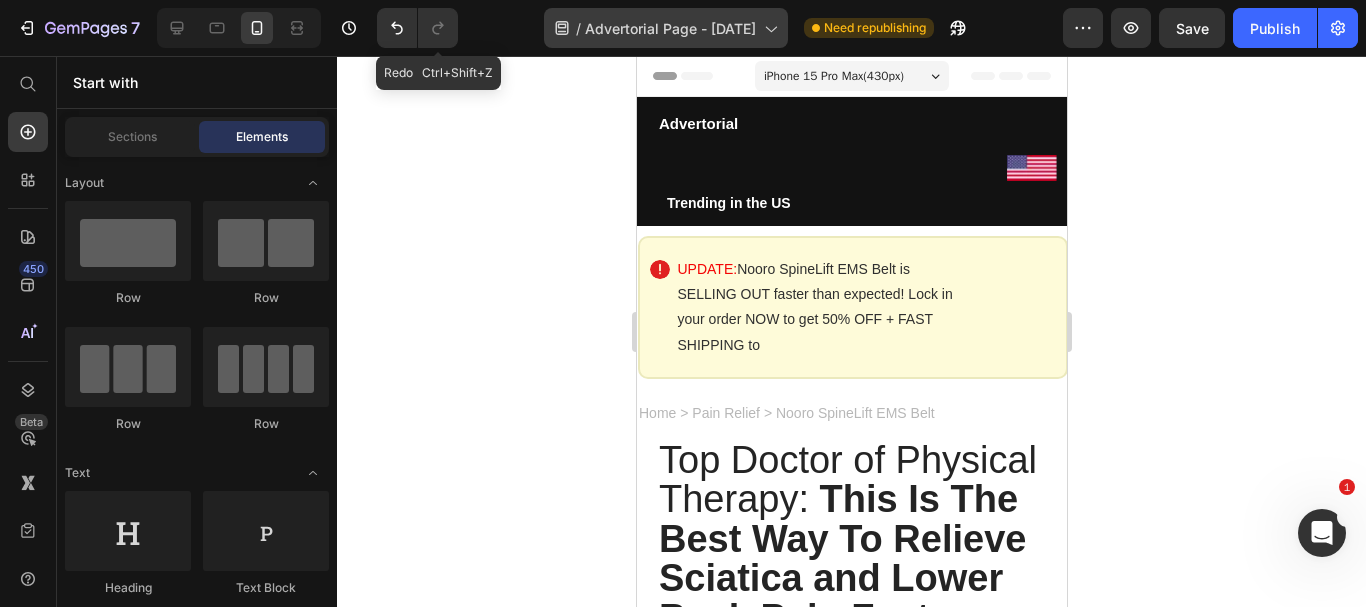 scroll, scrollTop: 0, scrollLeft: 0, axis: both 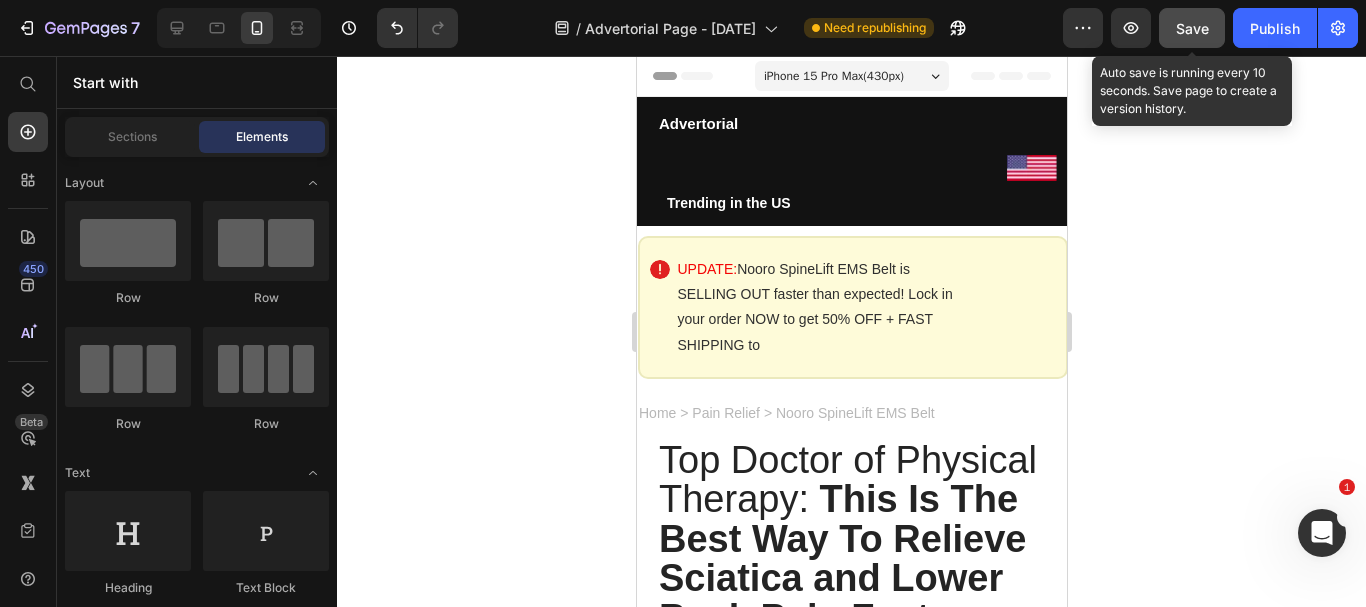 click on "Save" at bounding box center (1192, 28) 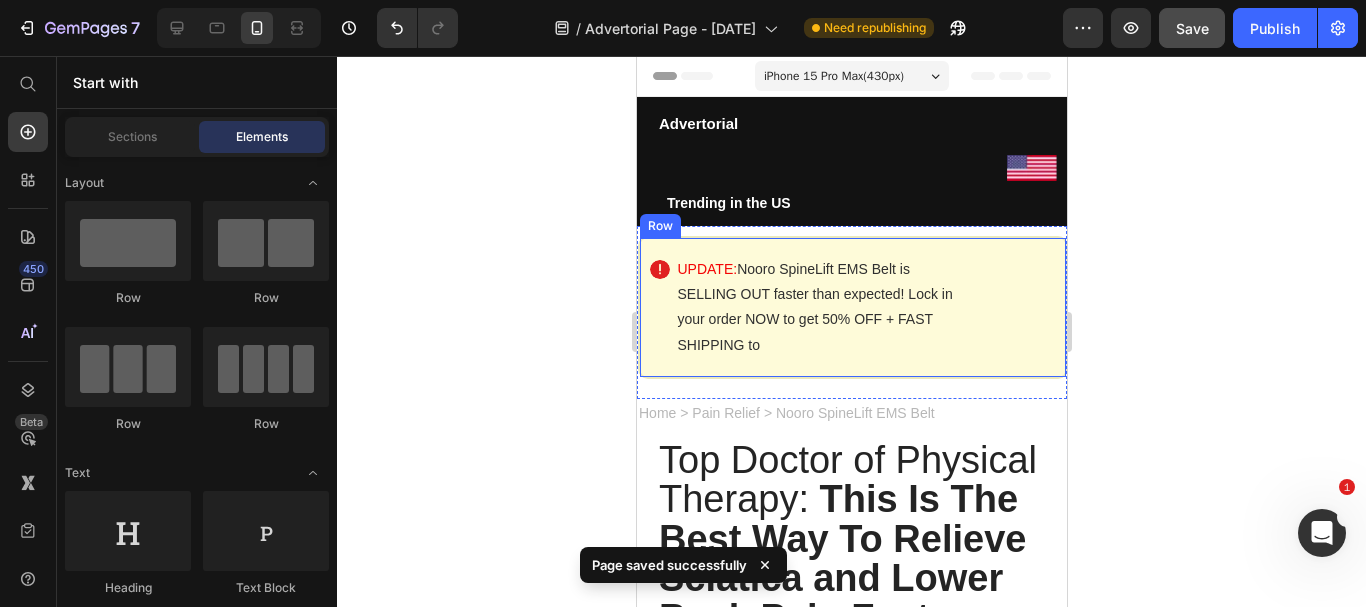 click on "Image UPDATE:  Nooro SpineLift EMS Belt is SELLING OUT faster than expected! Lock in your order NOW to get 50% OFF + FAST SHIPPING to  Text Block Row Row" at bounding box center (852, 307) 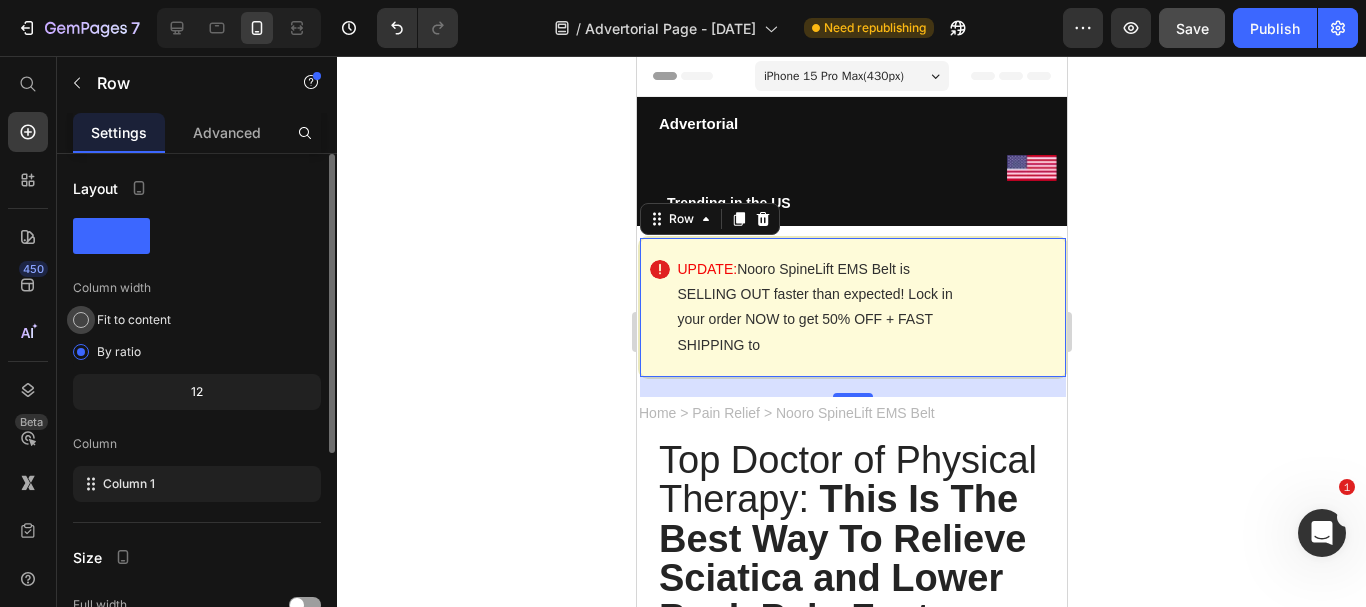 click on "Fit to content" at bounding box center (134, 320) 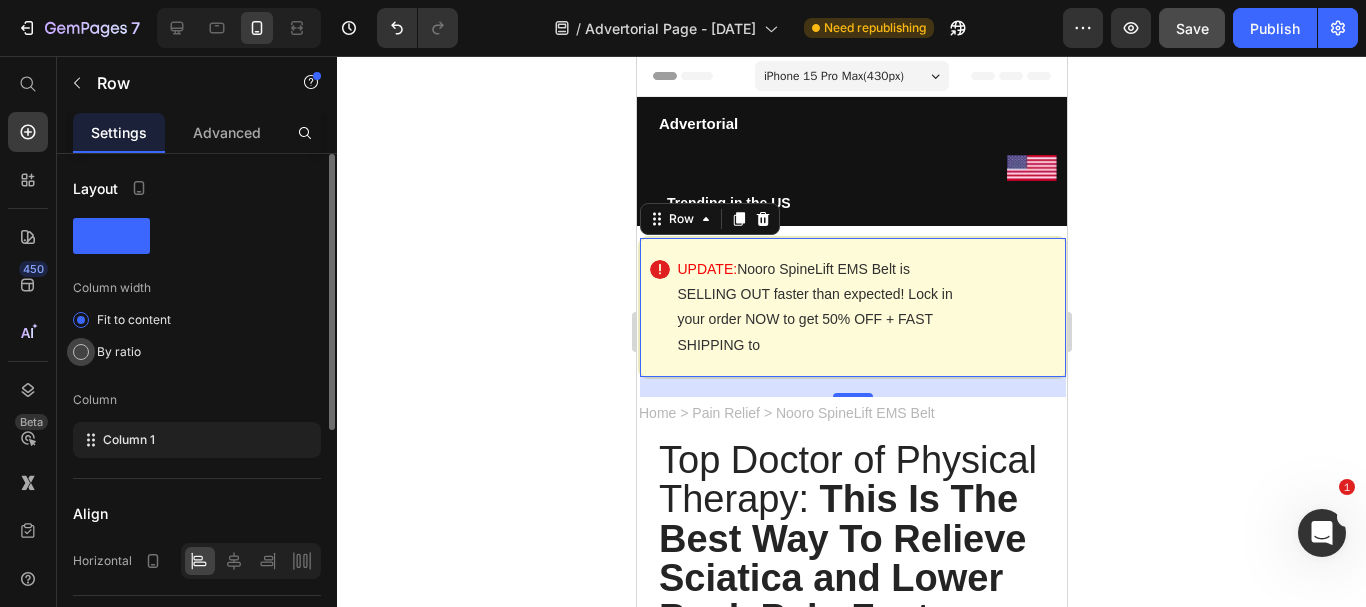 click on "By ratio" at bounding box center (119, 352) 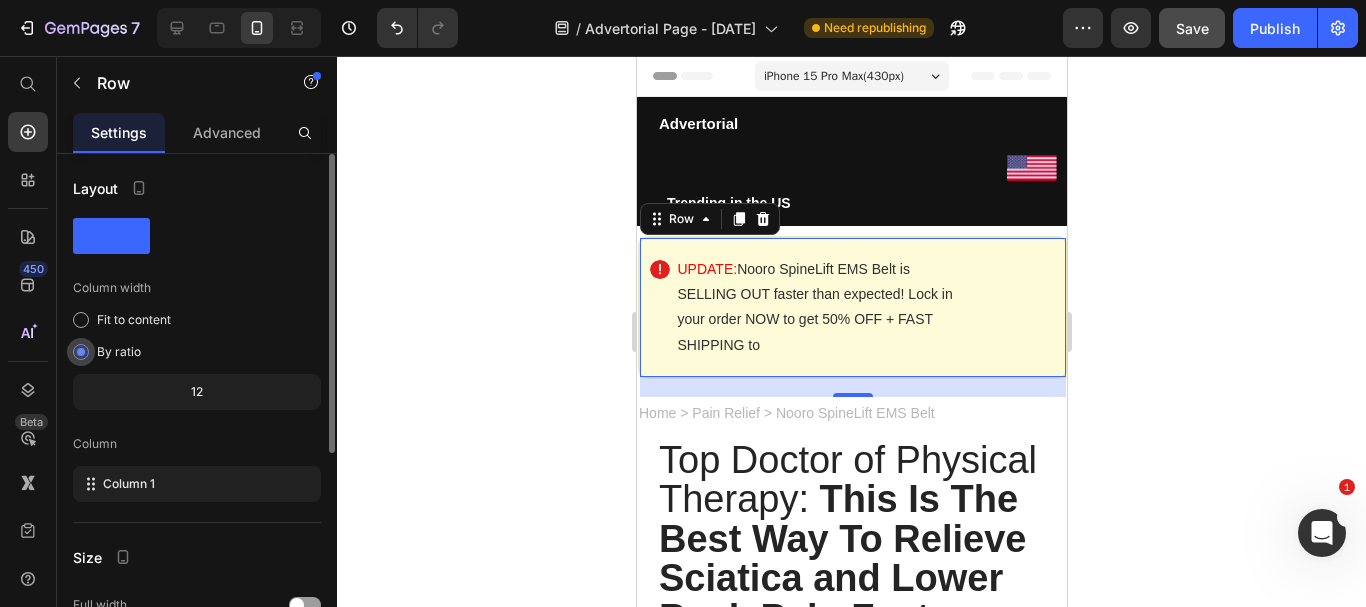 click at bounding box center [81, 352] 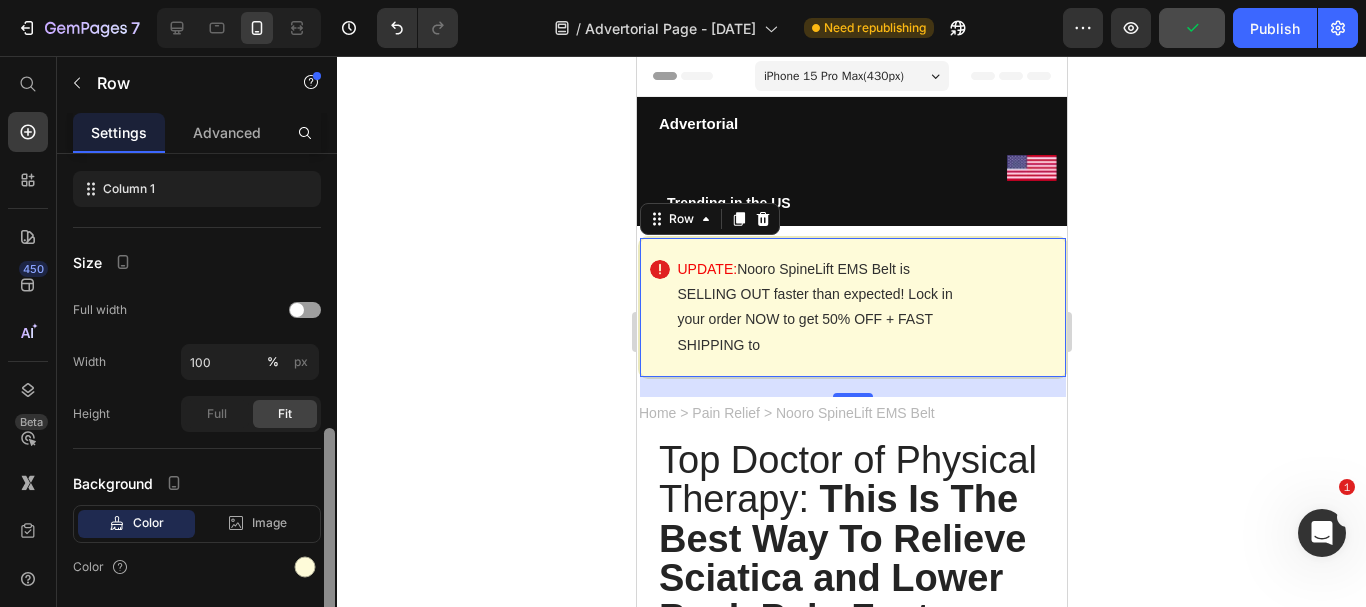 scroll, scrollTop: 358, scrollLeft: 0, axis: vertical 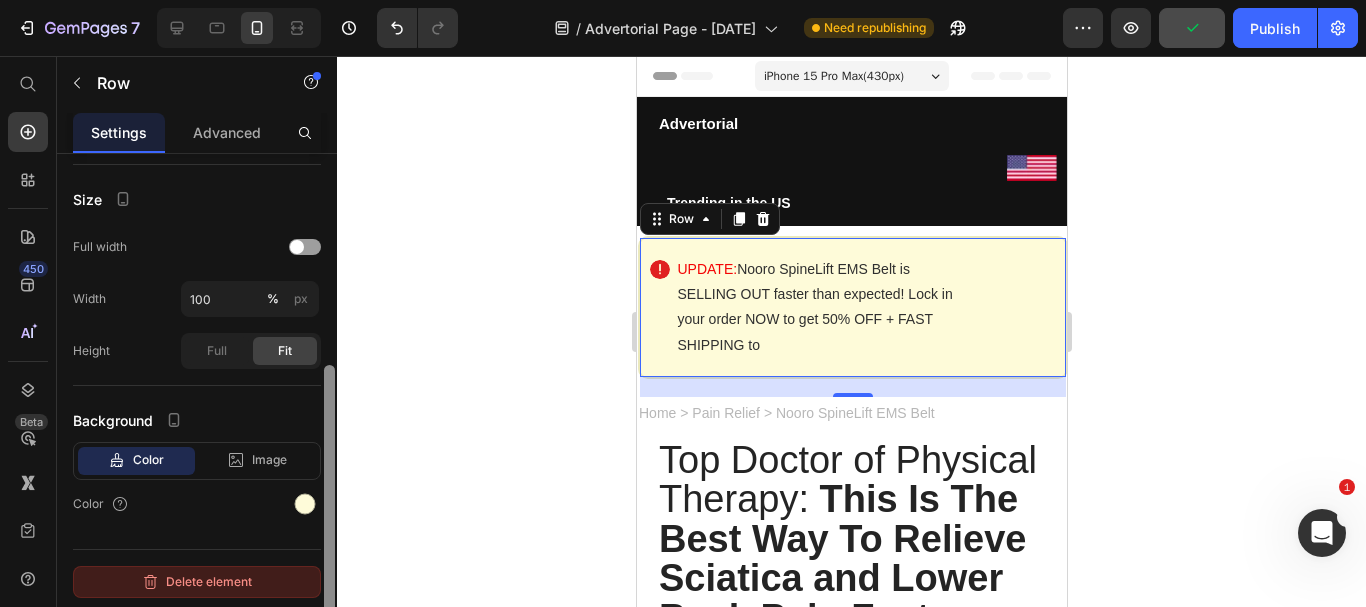 drag, startPoint x: 328, startPoint y: 310, endPoint x: 316, endPoint y: 591, distance: 281.2561 